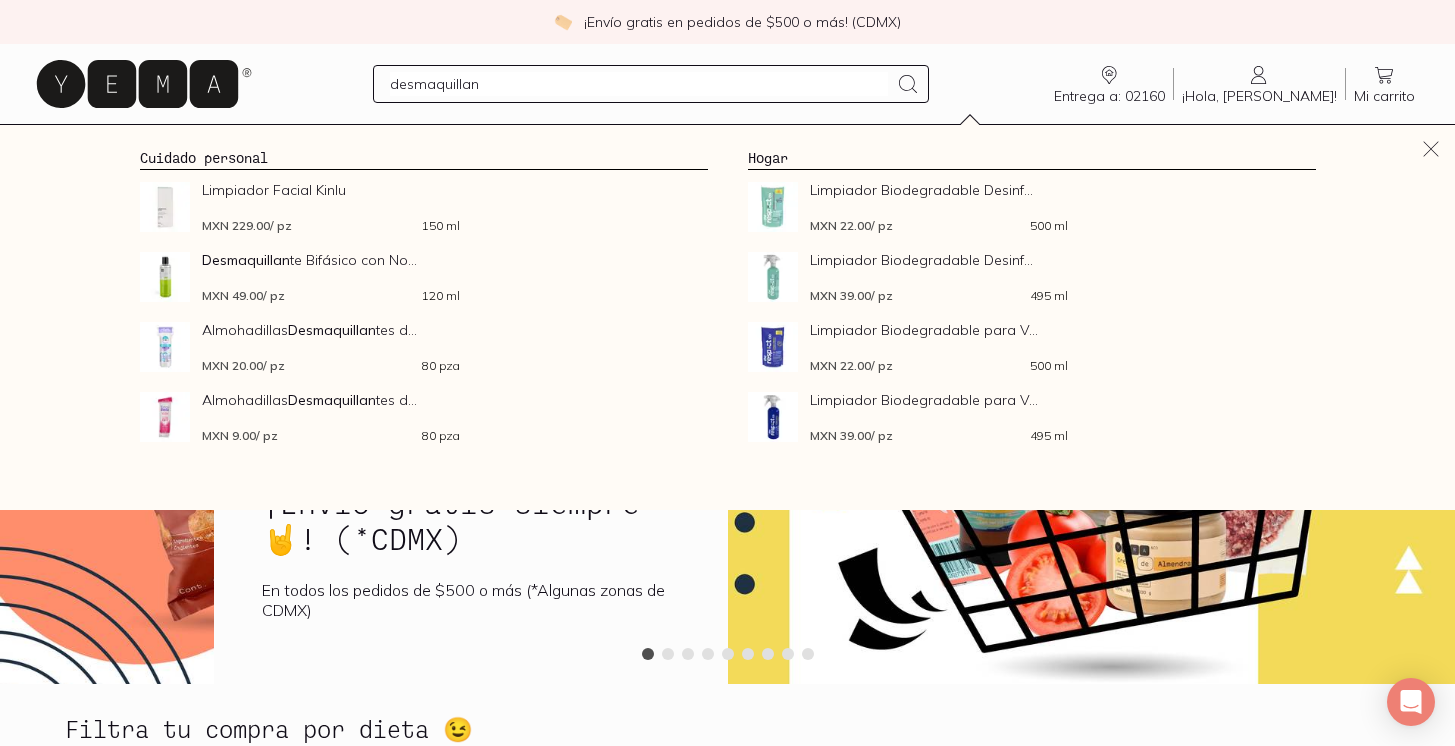 scroll, scrollTop: 0, scrollLeft: 0, axis: both 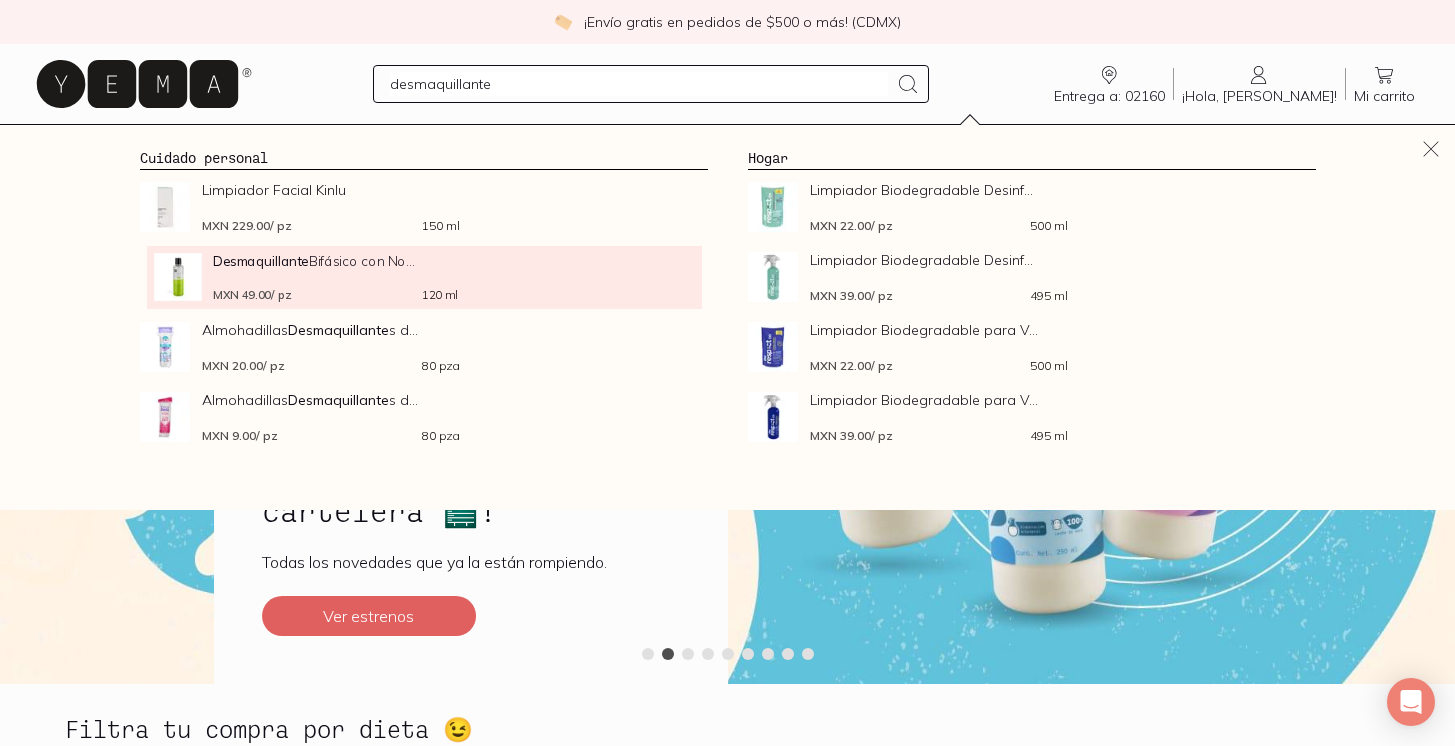 type on "desmaquillante" 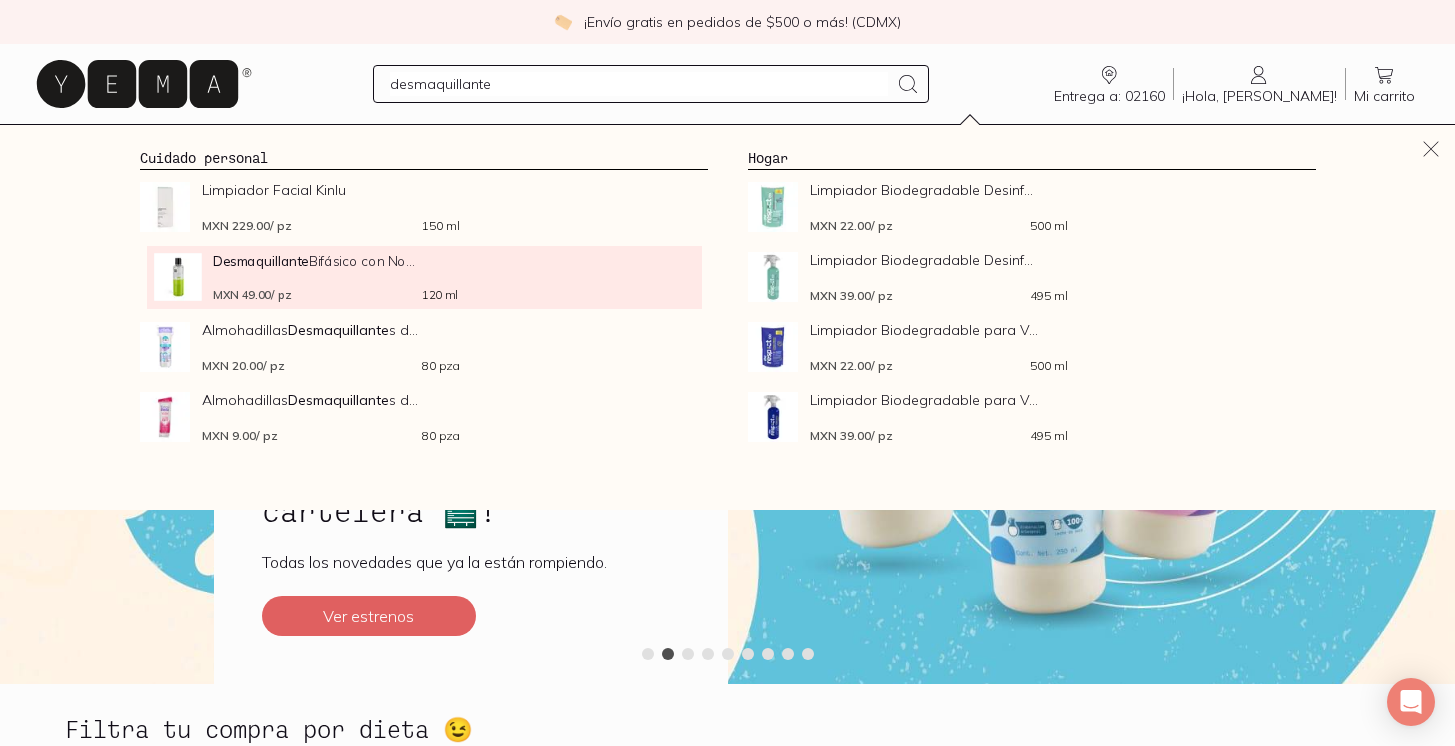 click on "Desmaquillante  Bifásico con No..." 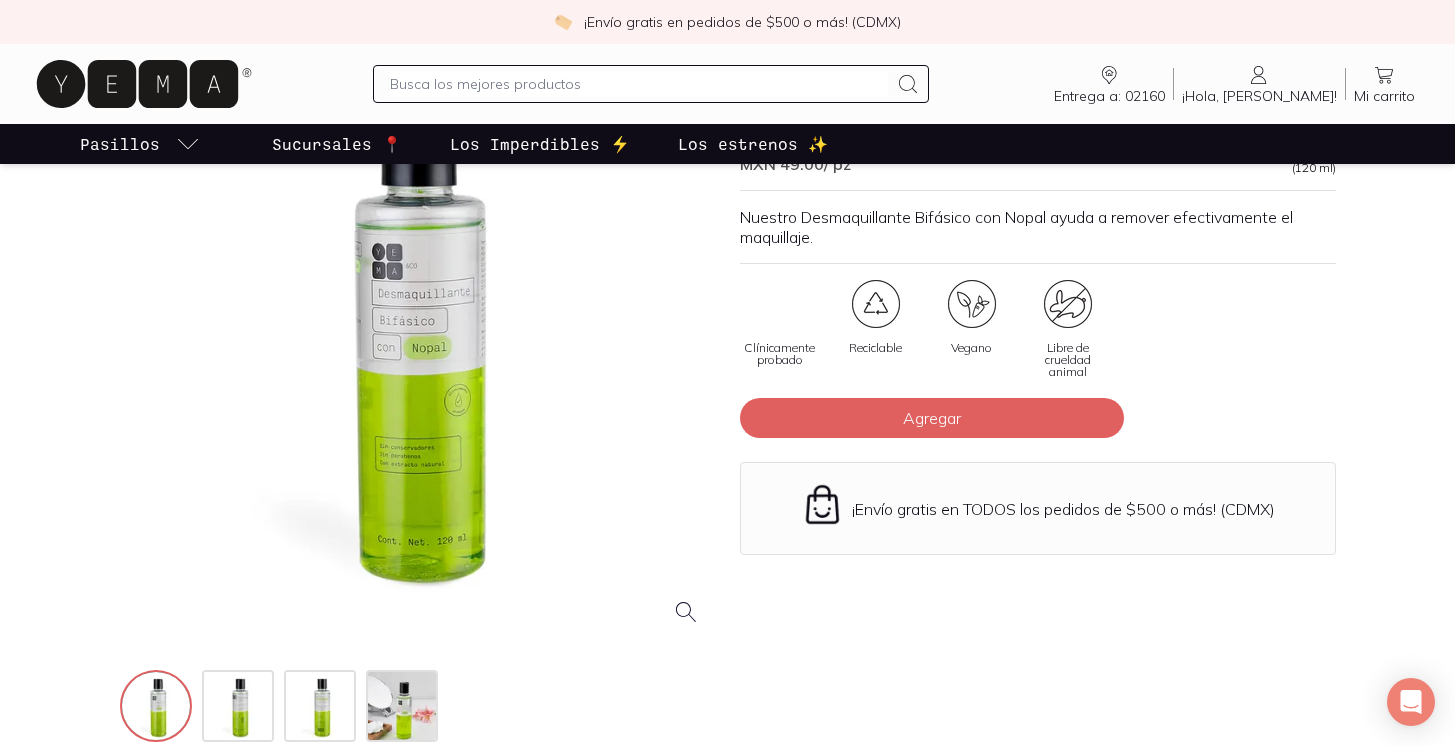 scroll, scrollTop: 252, scrollLeft: 0, axis: vertical 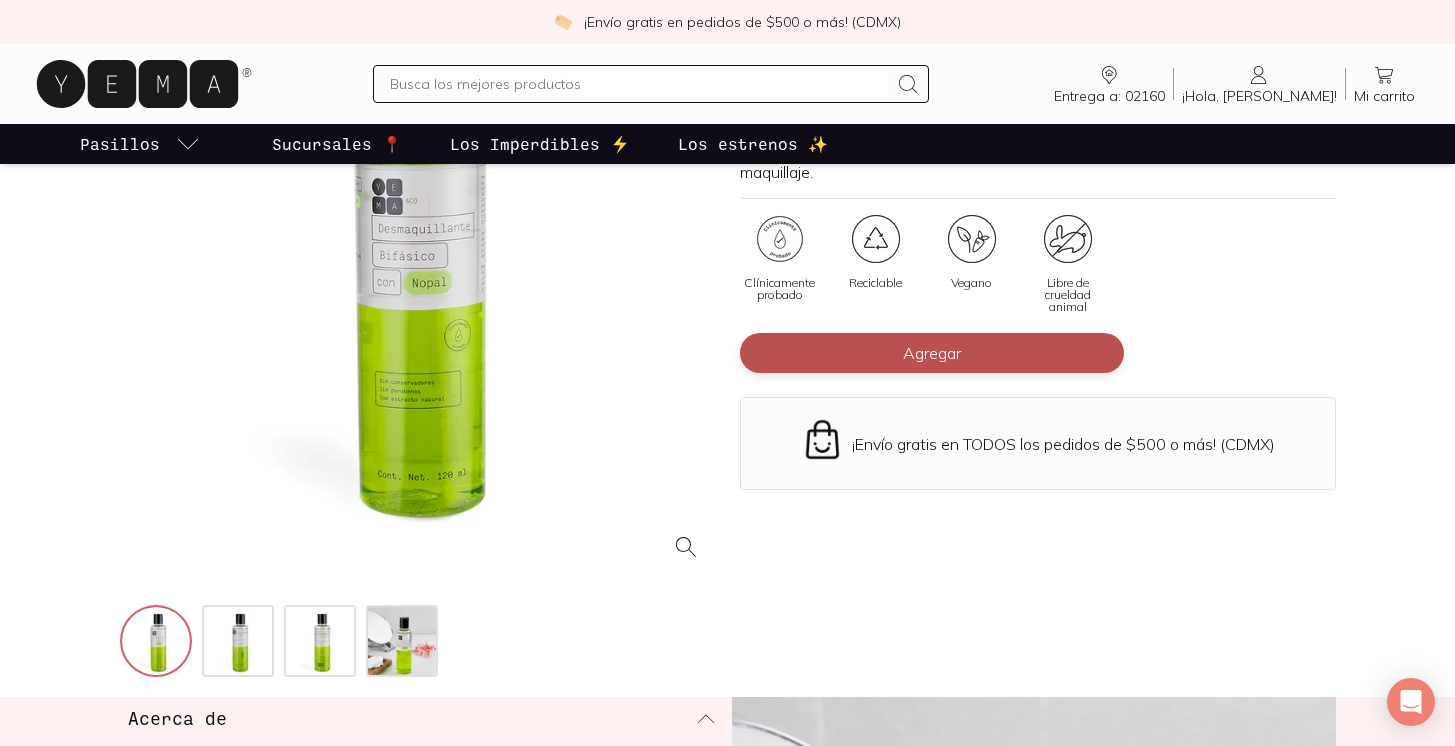 click on "Agregar" at bounding box center (932, 353) 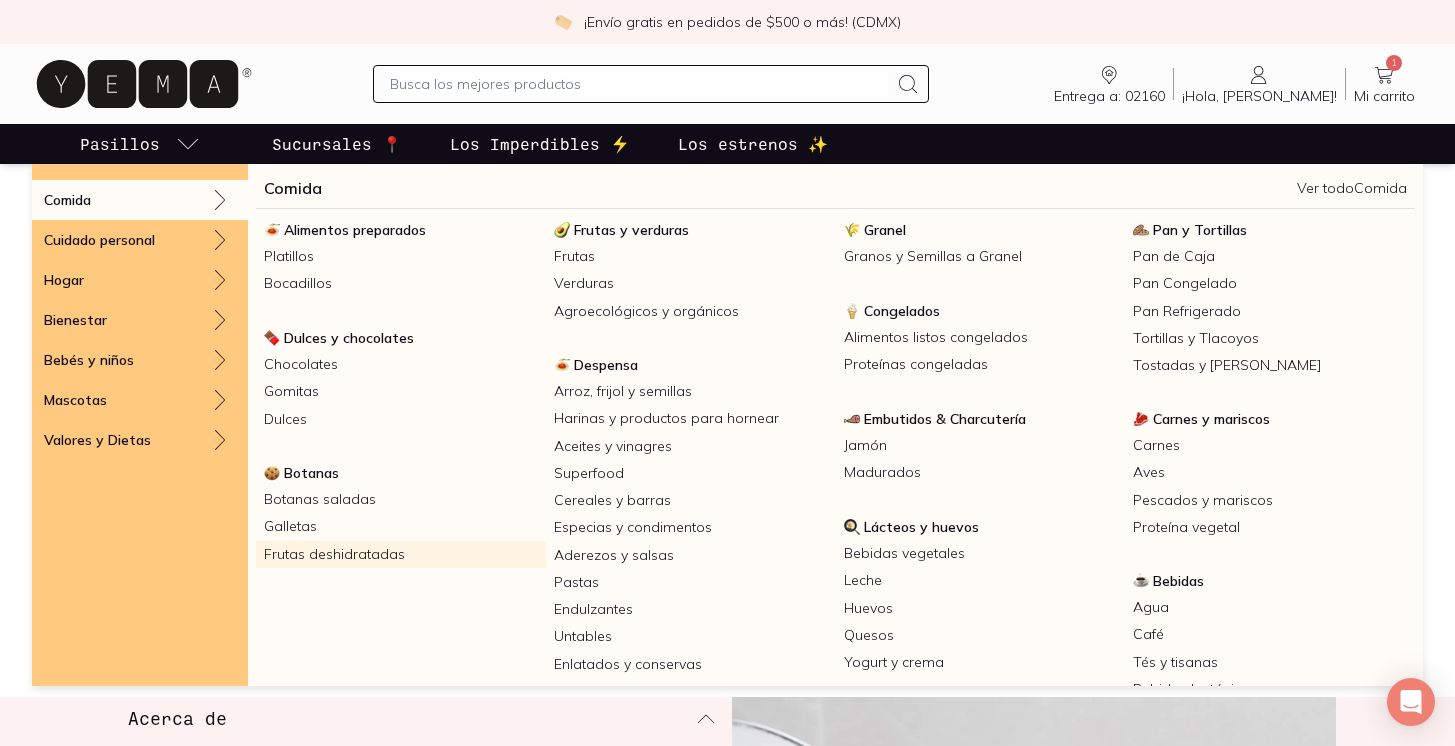 click on "Frutas deshidratadas" at bounding box center (401, 554) 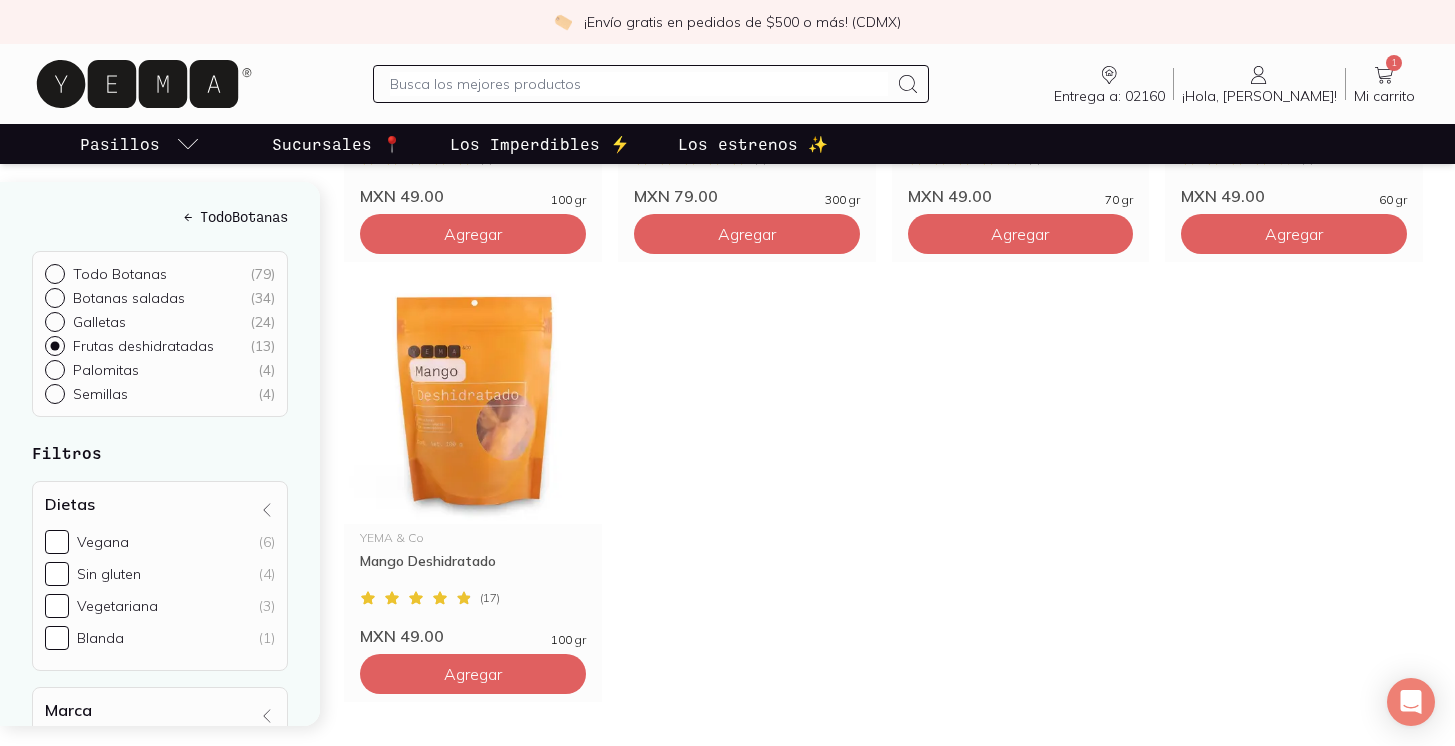 scroll, scrollTop: 1485, scrollLeft: 0, axis: vertical 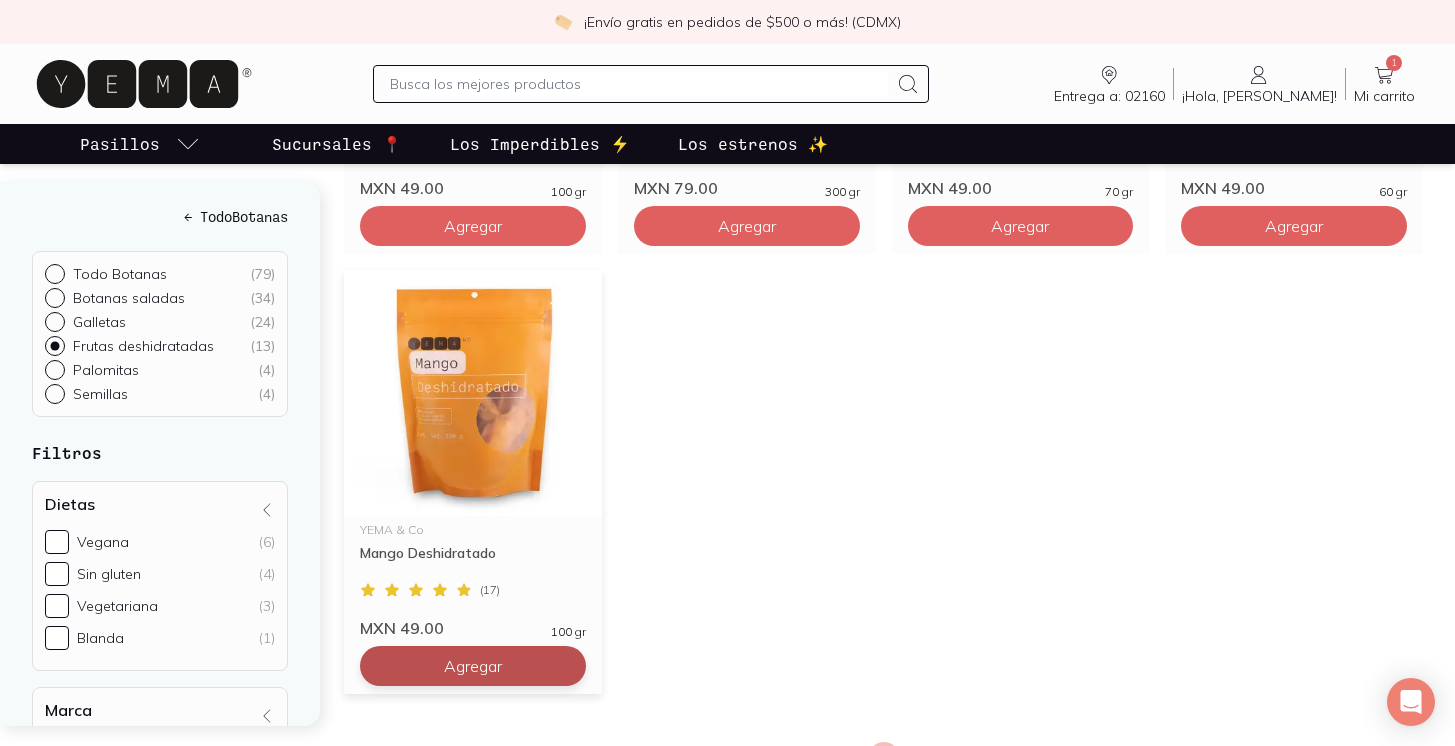 click on "Agregar" at bounding box center [473, -654] 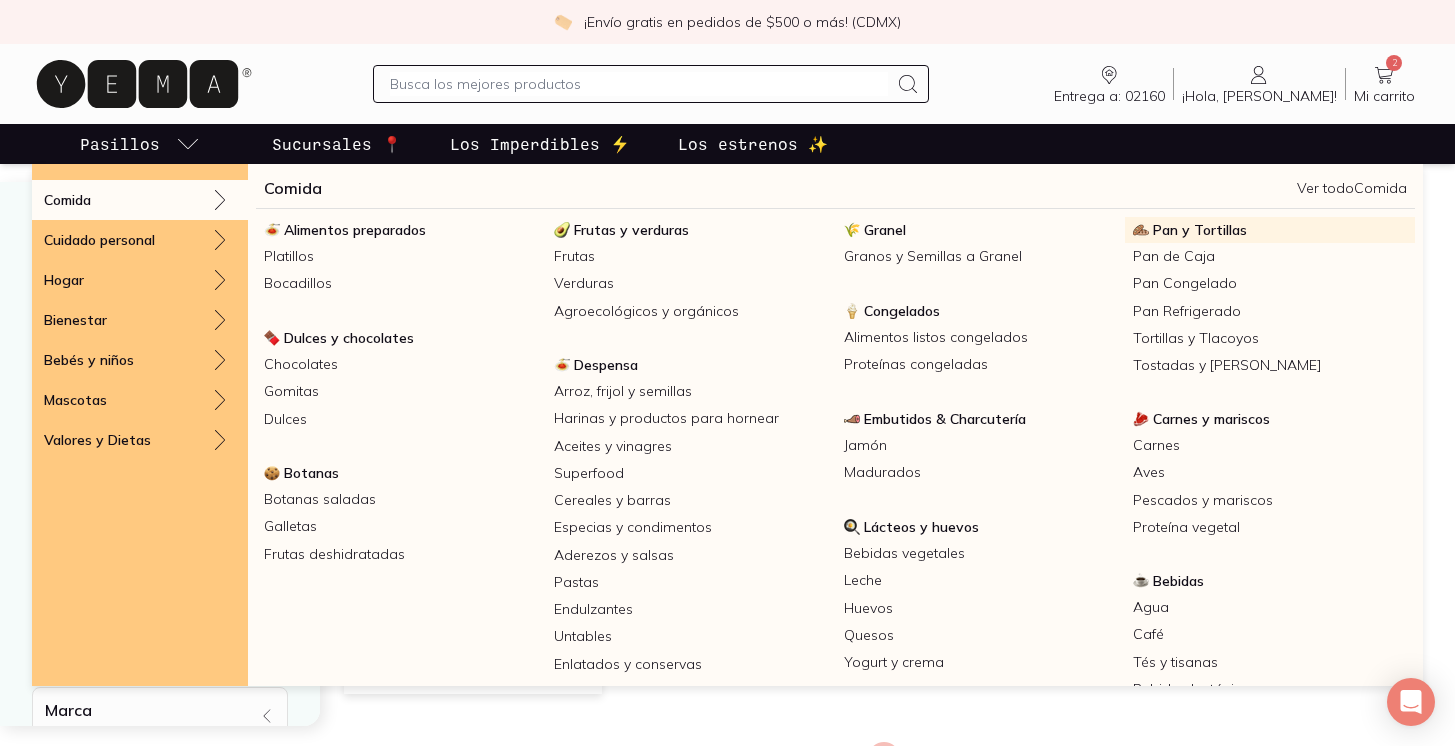 click on "Pan y Tortillas" at bounding box center [1200, 230] 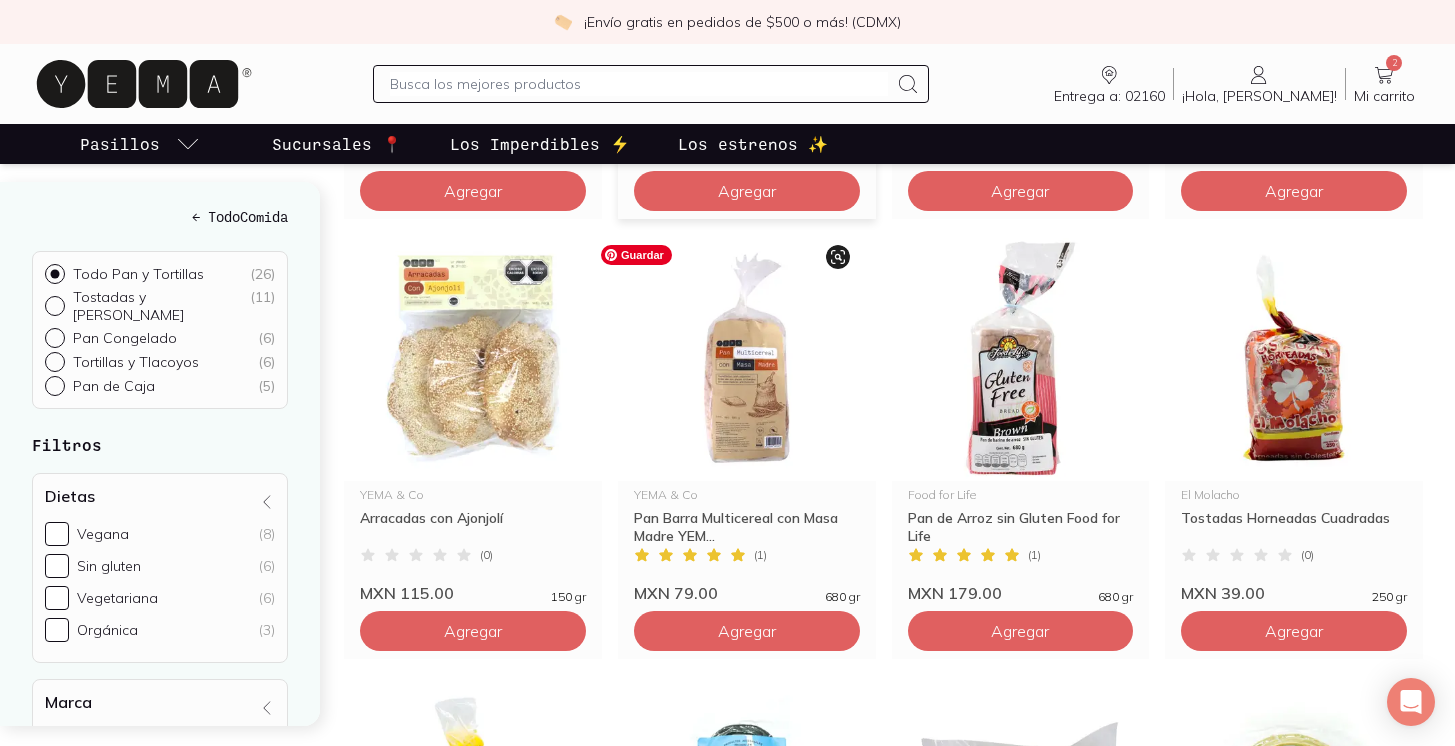 scroll, scrollTop: 648, scrollLeft: 0, axis: vertical 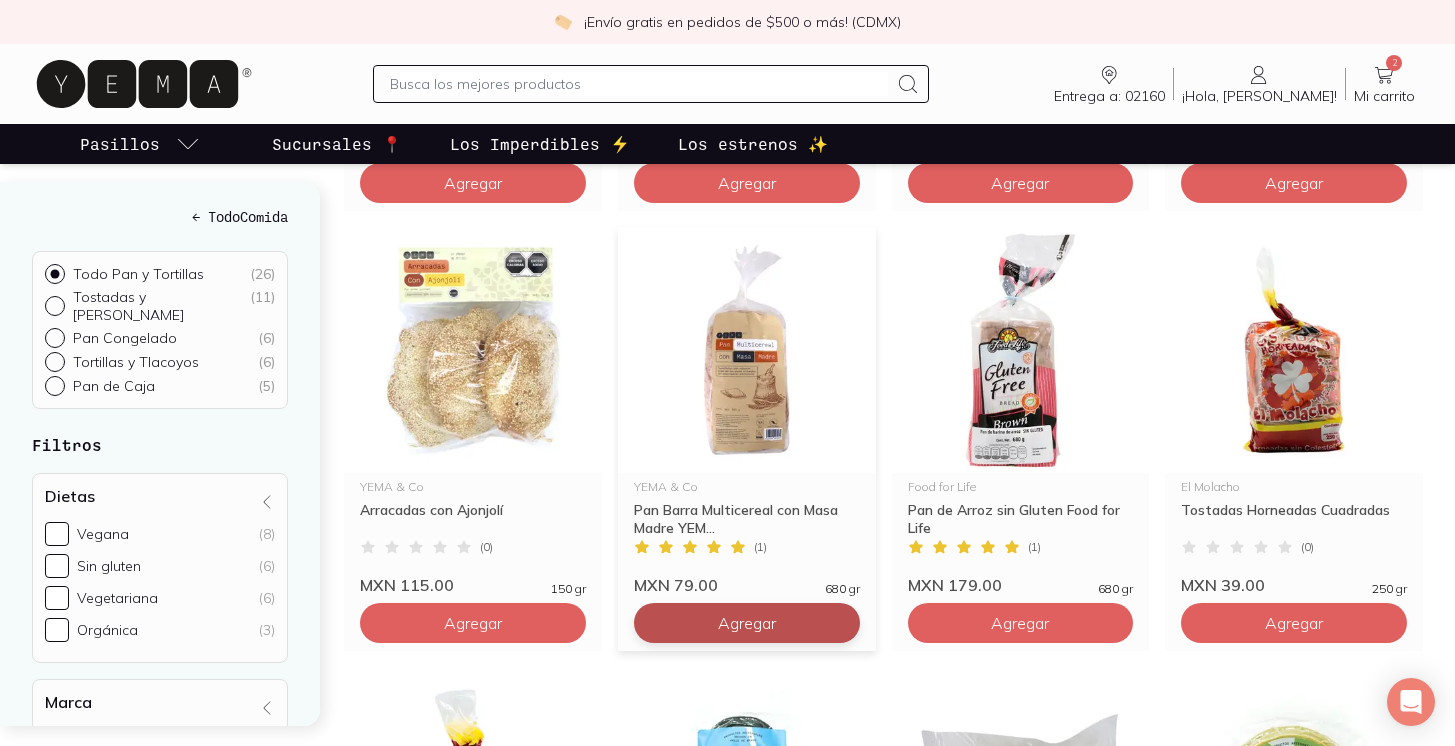click on "Agregar" at bounding box center [473, 183] 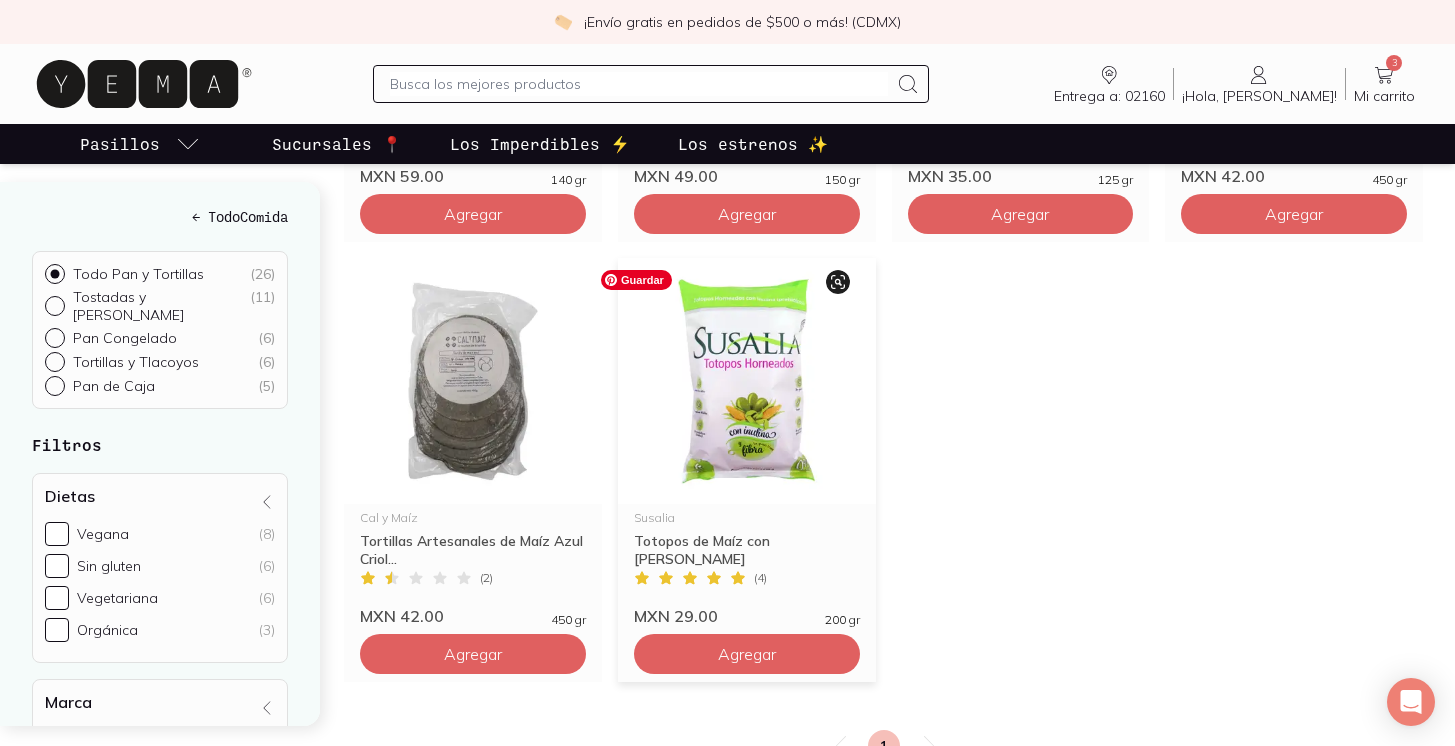 scroll, scrollTop: 2825, scrollLeft: 0, axis: vertical 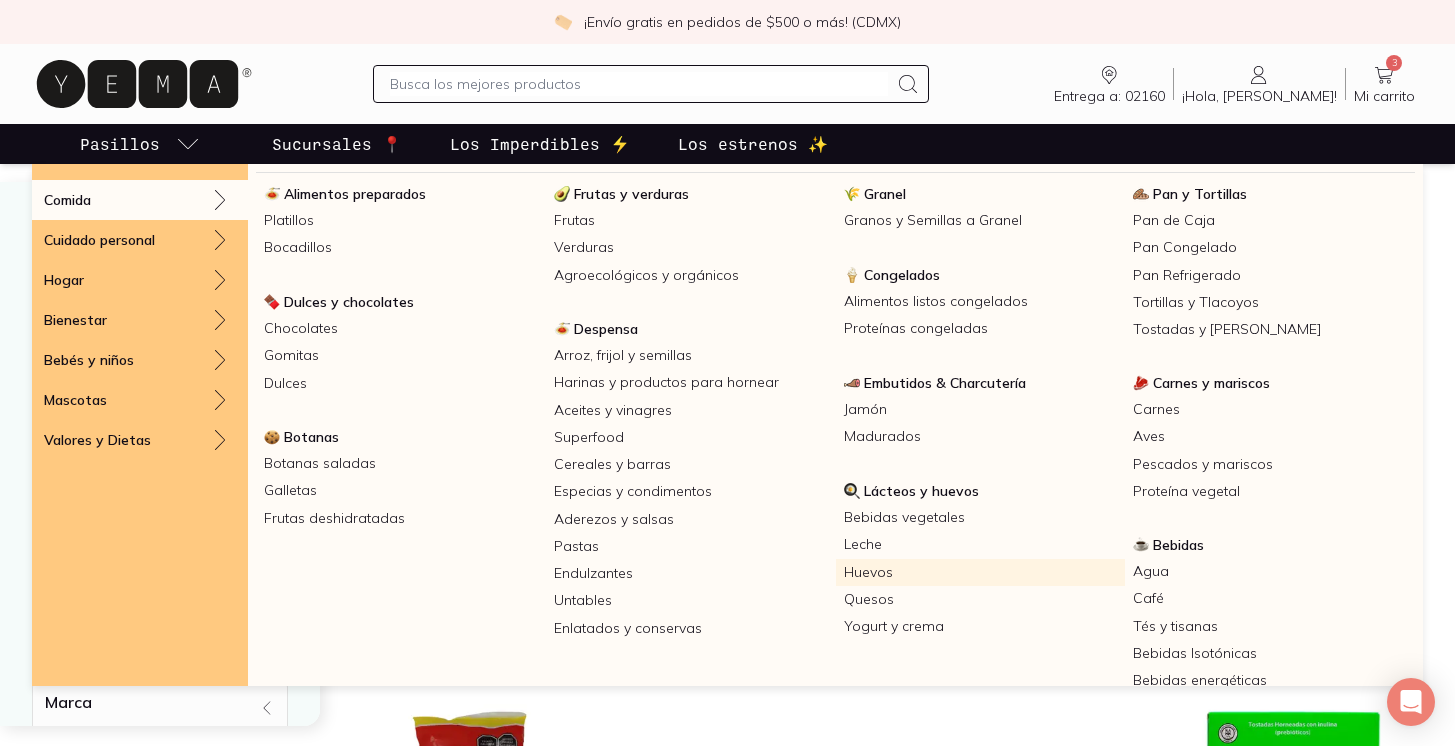 click on "Huevos" at bounding box center [981, 572] 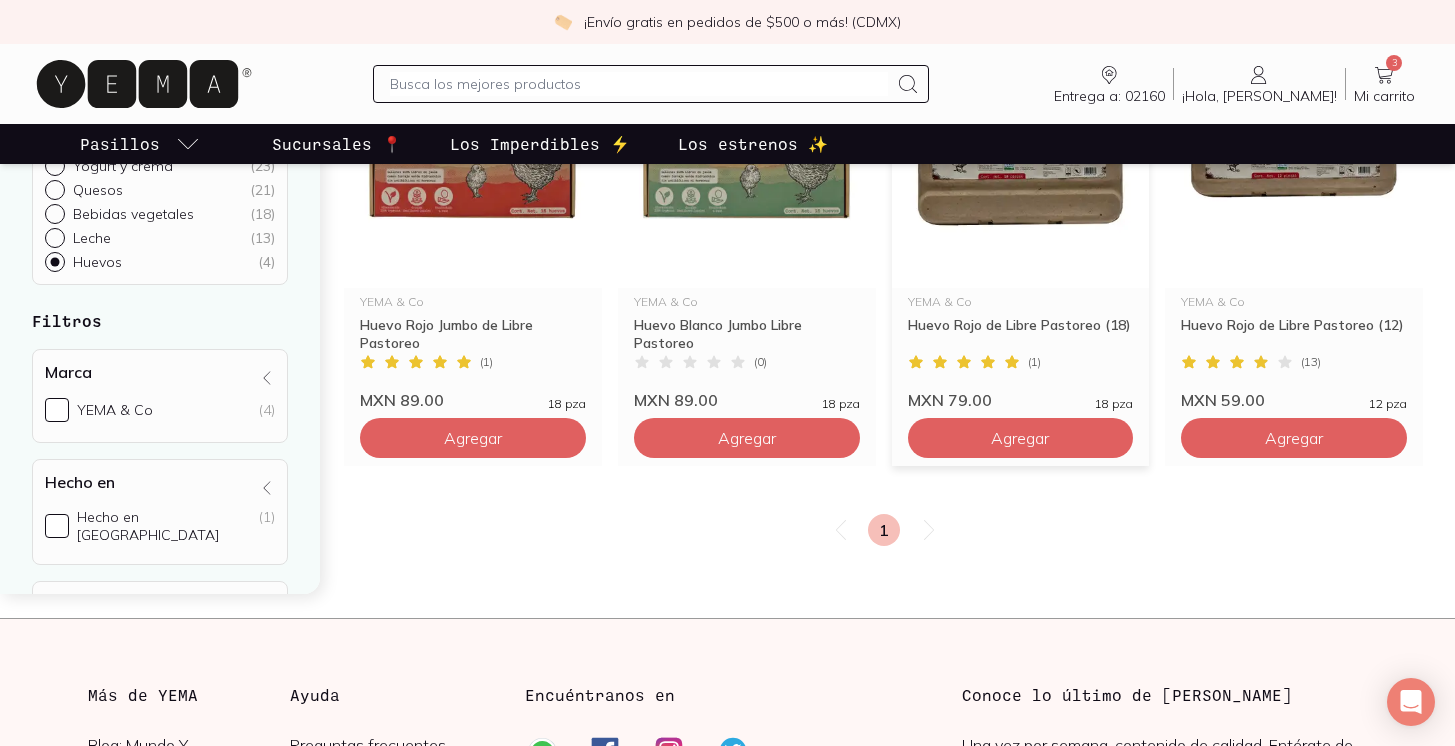 scroll, scrollTop: 391, scrollLeft: 0, axis: vertical 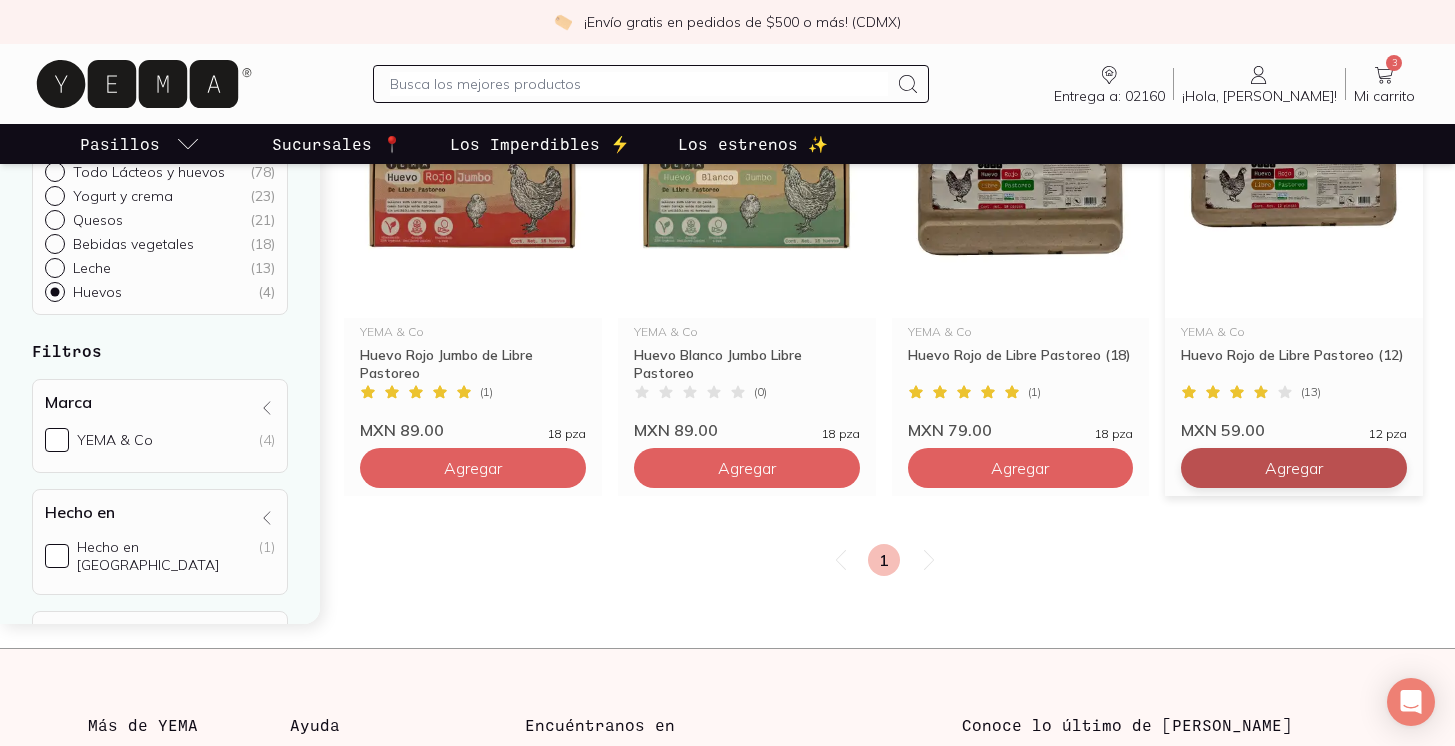 click on "Agregar" at bounding box center [473, 468] 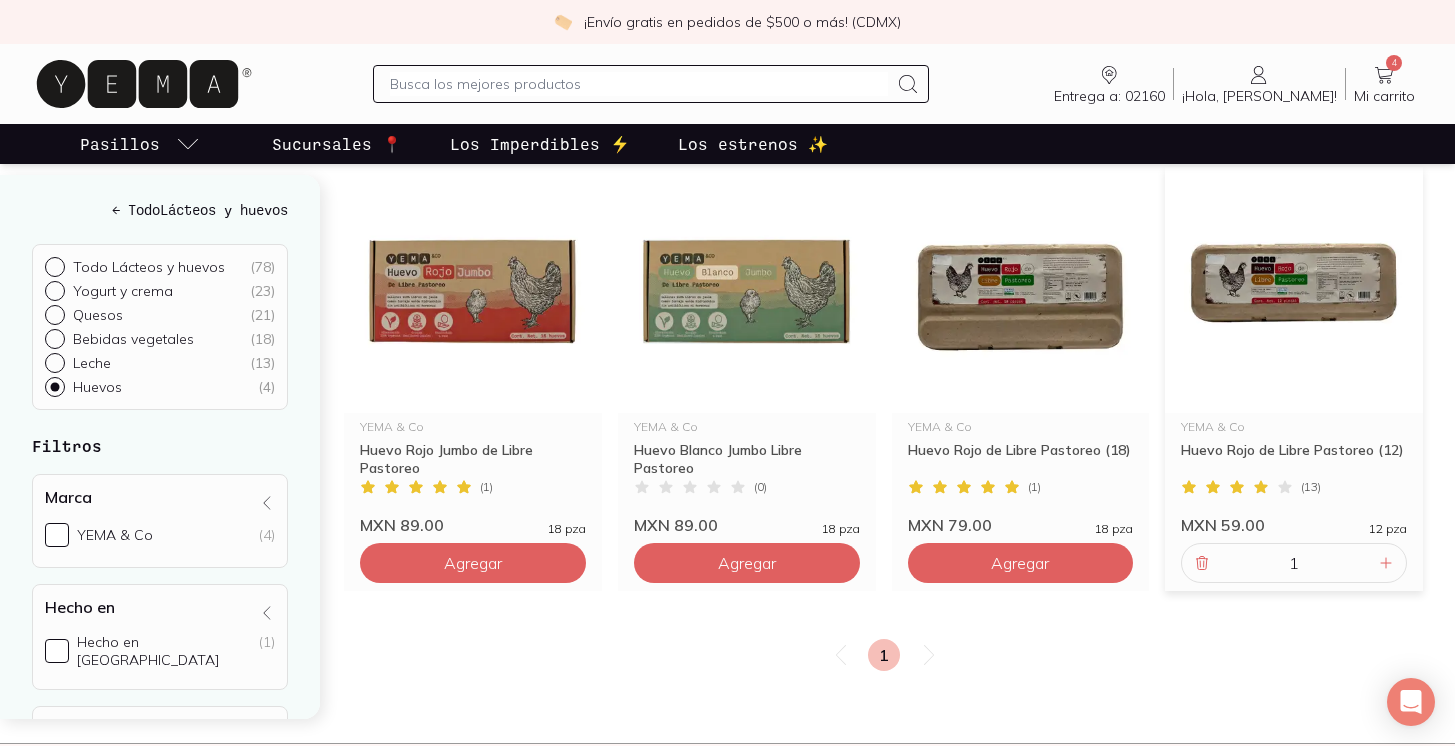 scroll, scrollTop: 272, scrollLeft: 0, axis: vertical 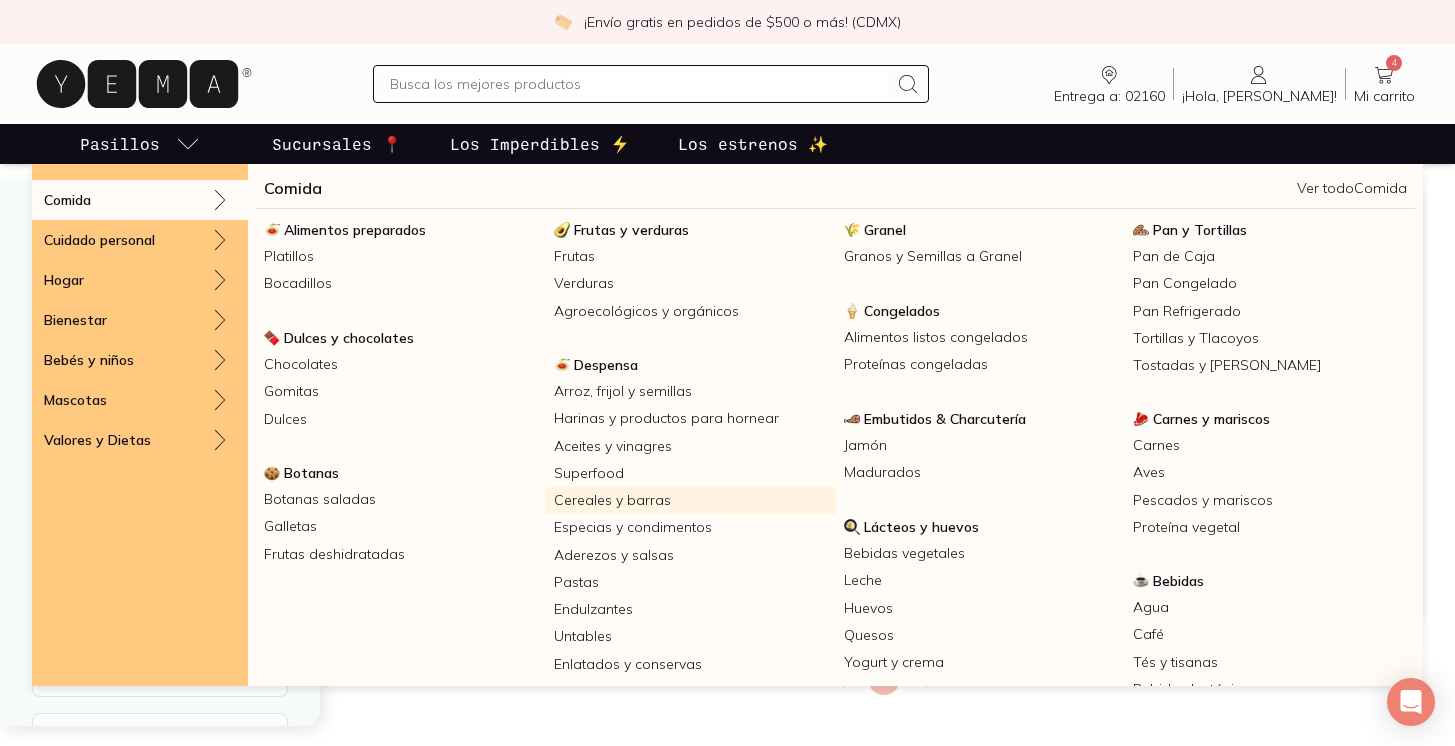 click on "Cereales y barras" at bounding box center [691, 500] 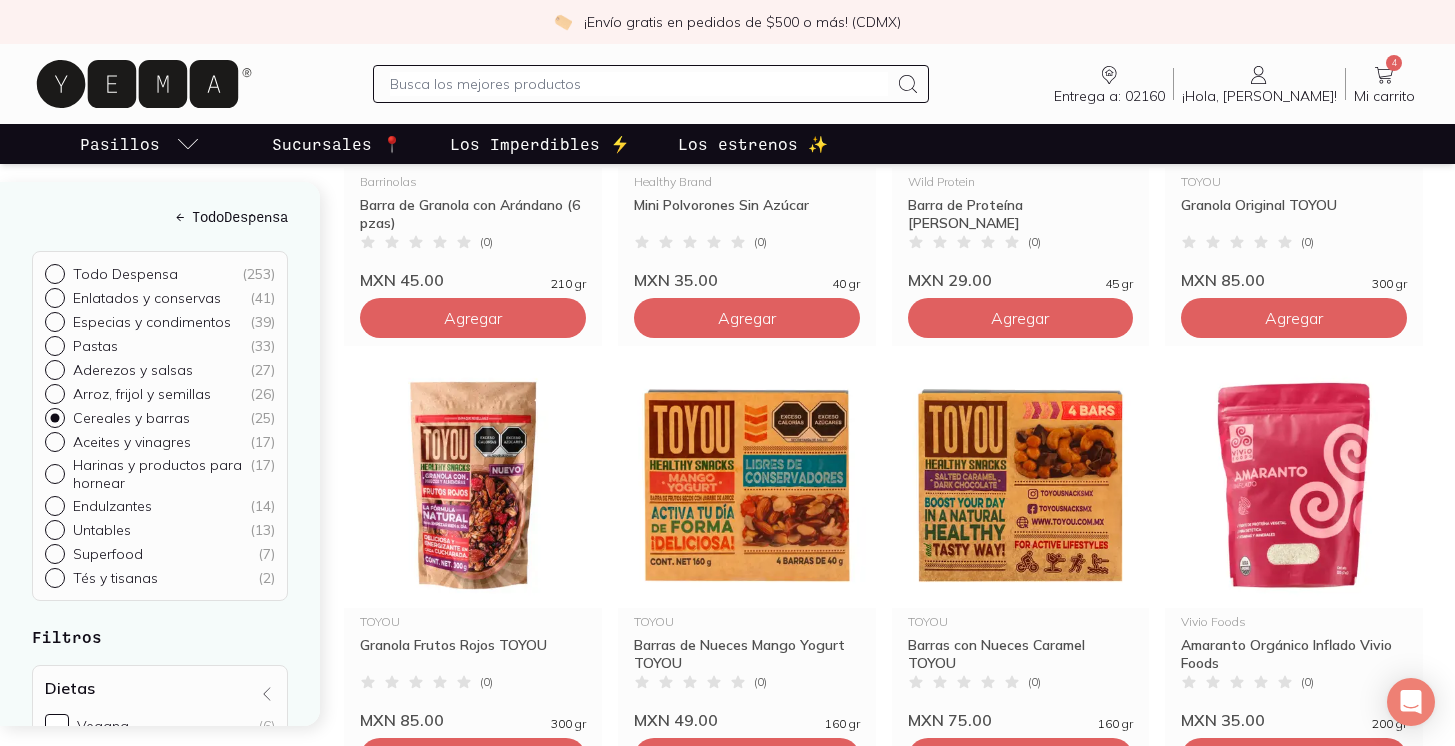scroll, scrollTop: 955, scrollLeft: 0, axis: vertical 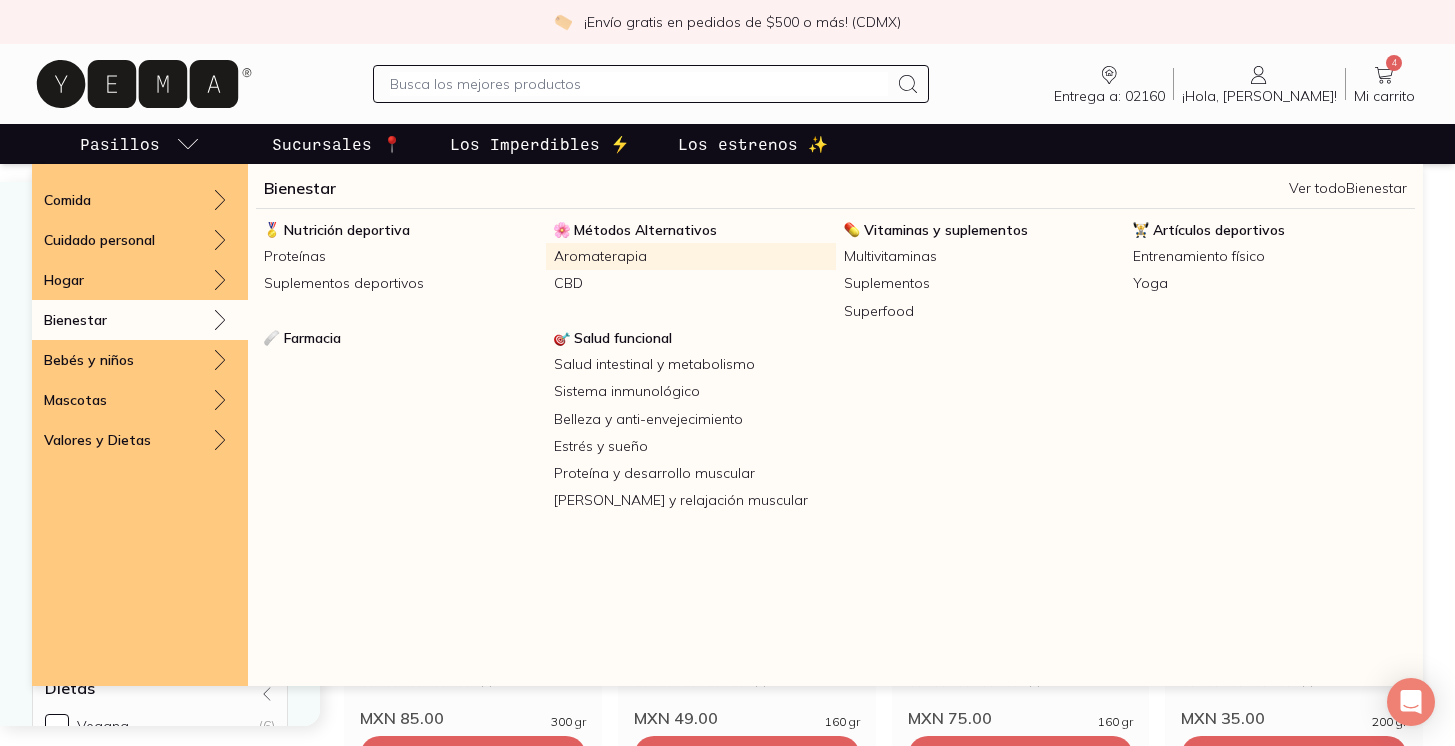 click on "Aromaterapia" at bounding box center [691, 256] 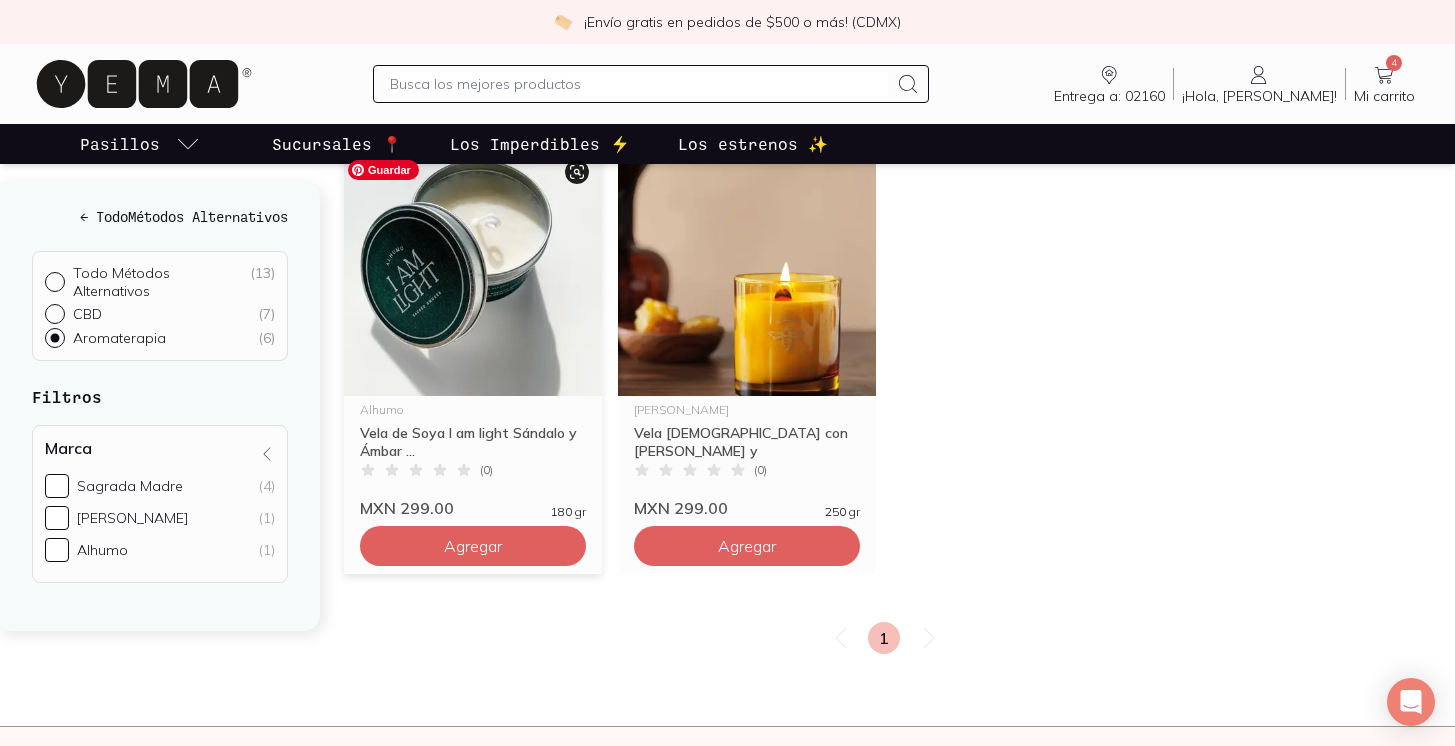 scroll, scrollTop: 861, scrollLeft: 0, axis: vertical 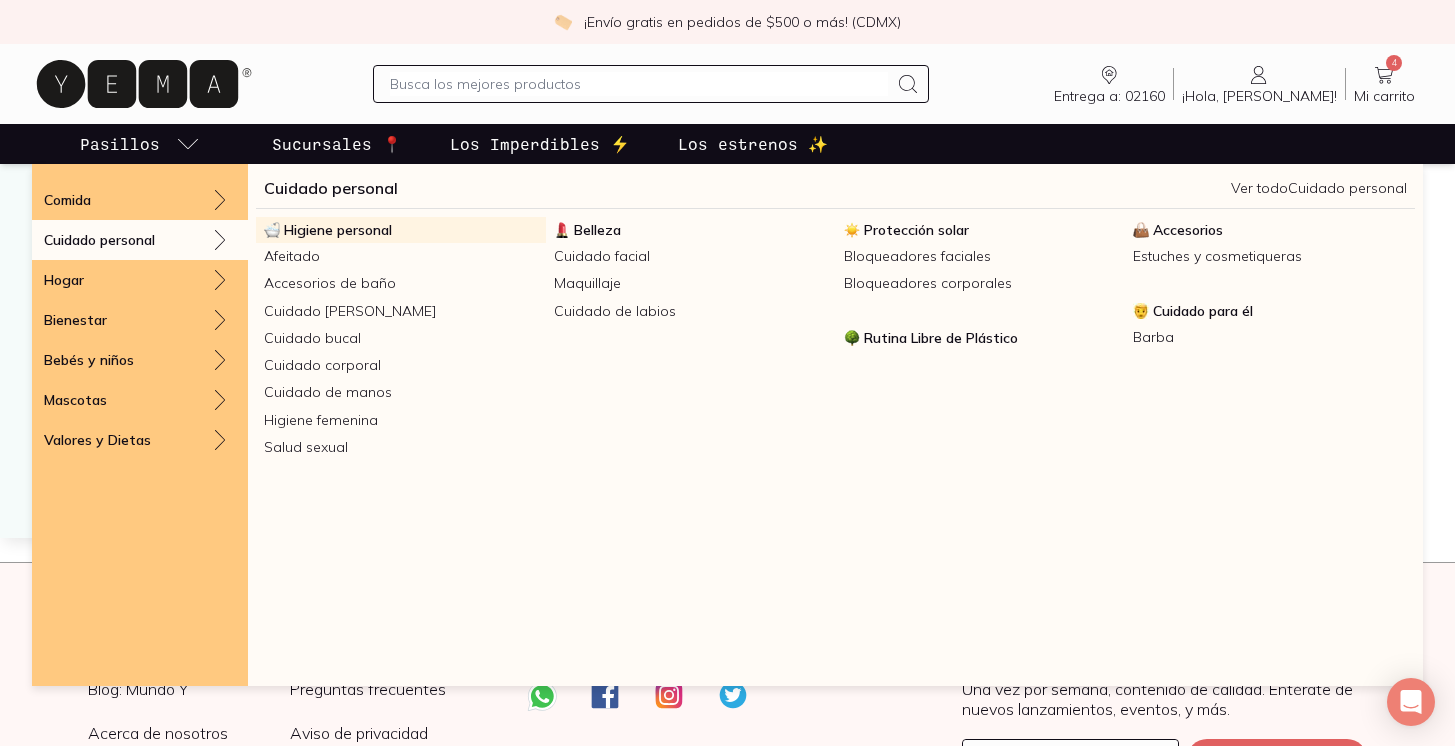 click on "Higiene personal" at bounding box center (338, 230) 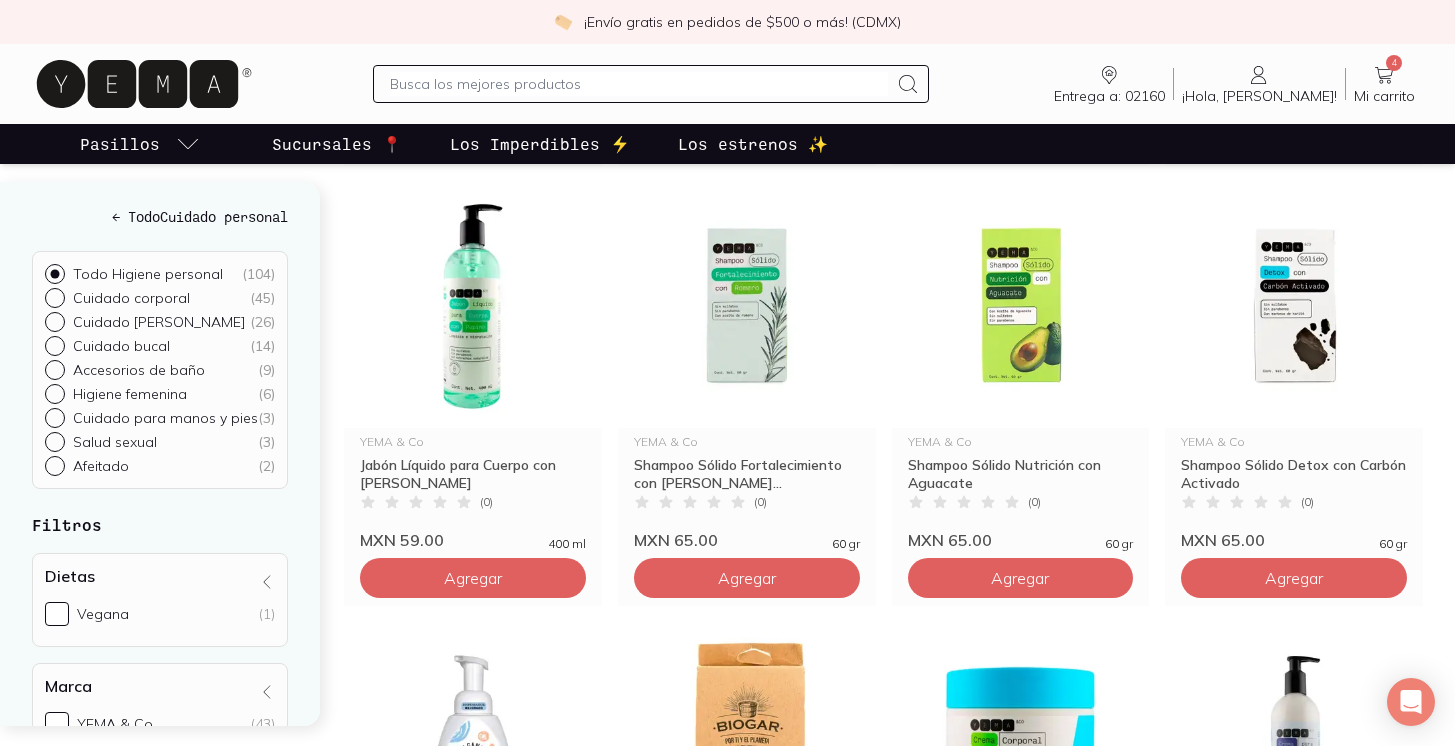 scroll, scrollTop: 1577, scrollLeft: 0, axis: vertical 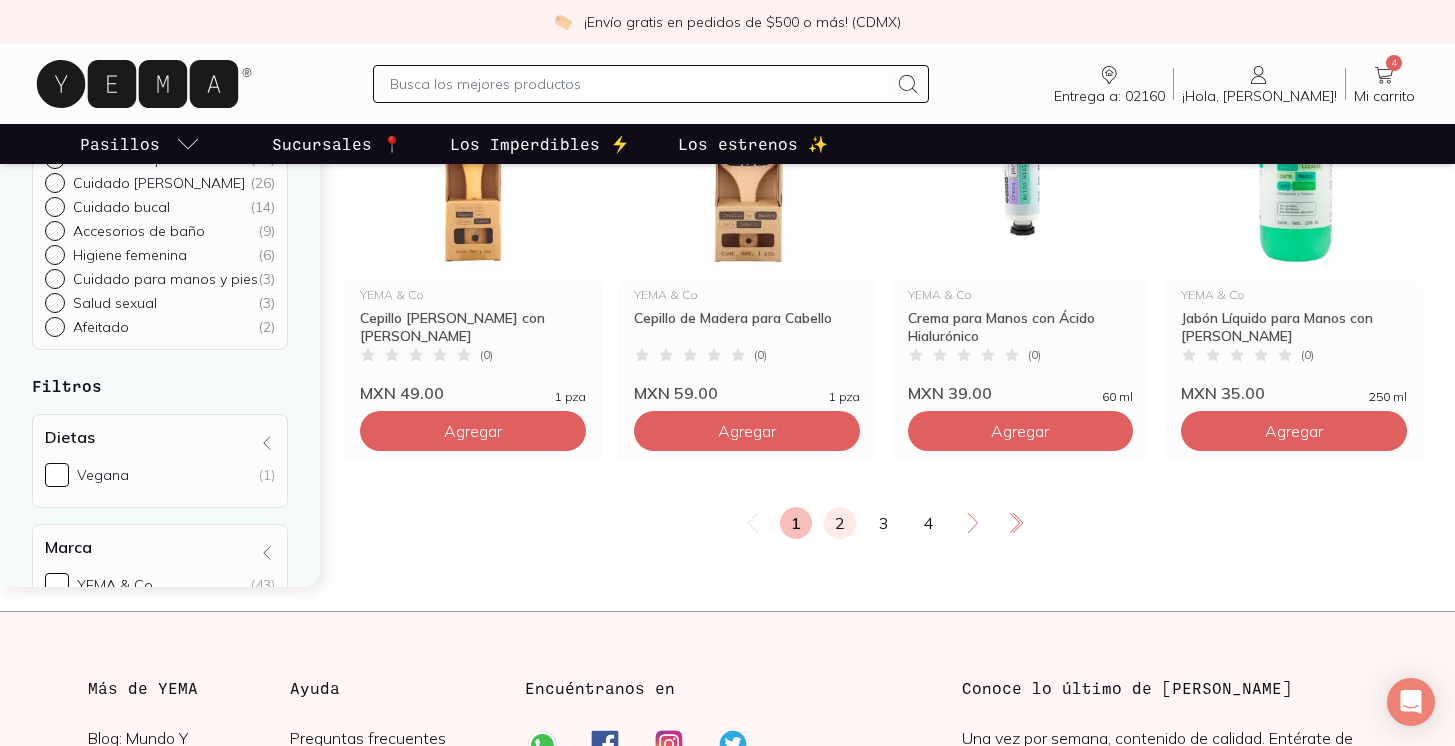 click on "2" at bounding box center [840, 523] 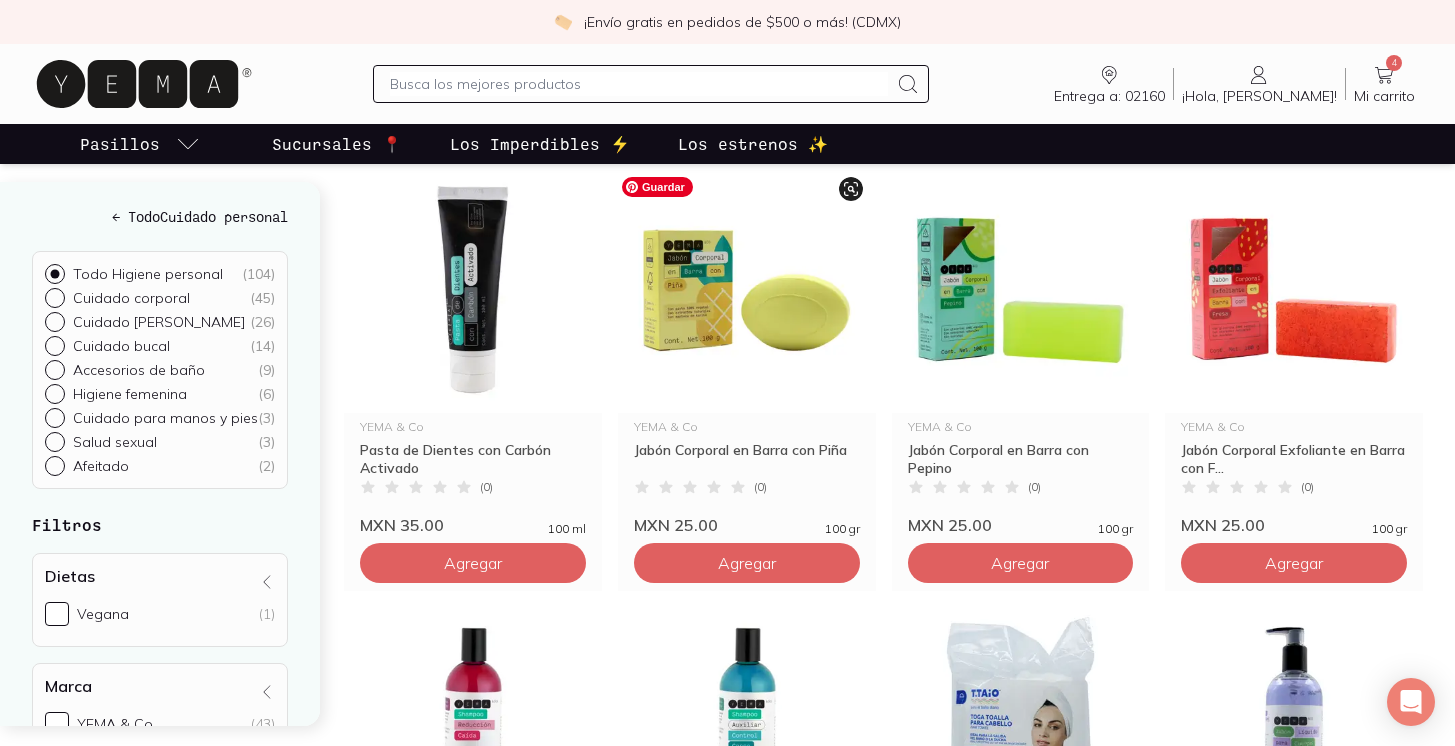 scroll, scrollTop: 769, scrollLeft: 0, axis: vertical 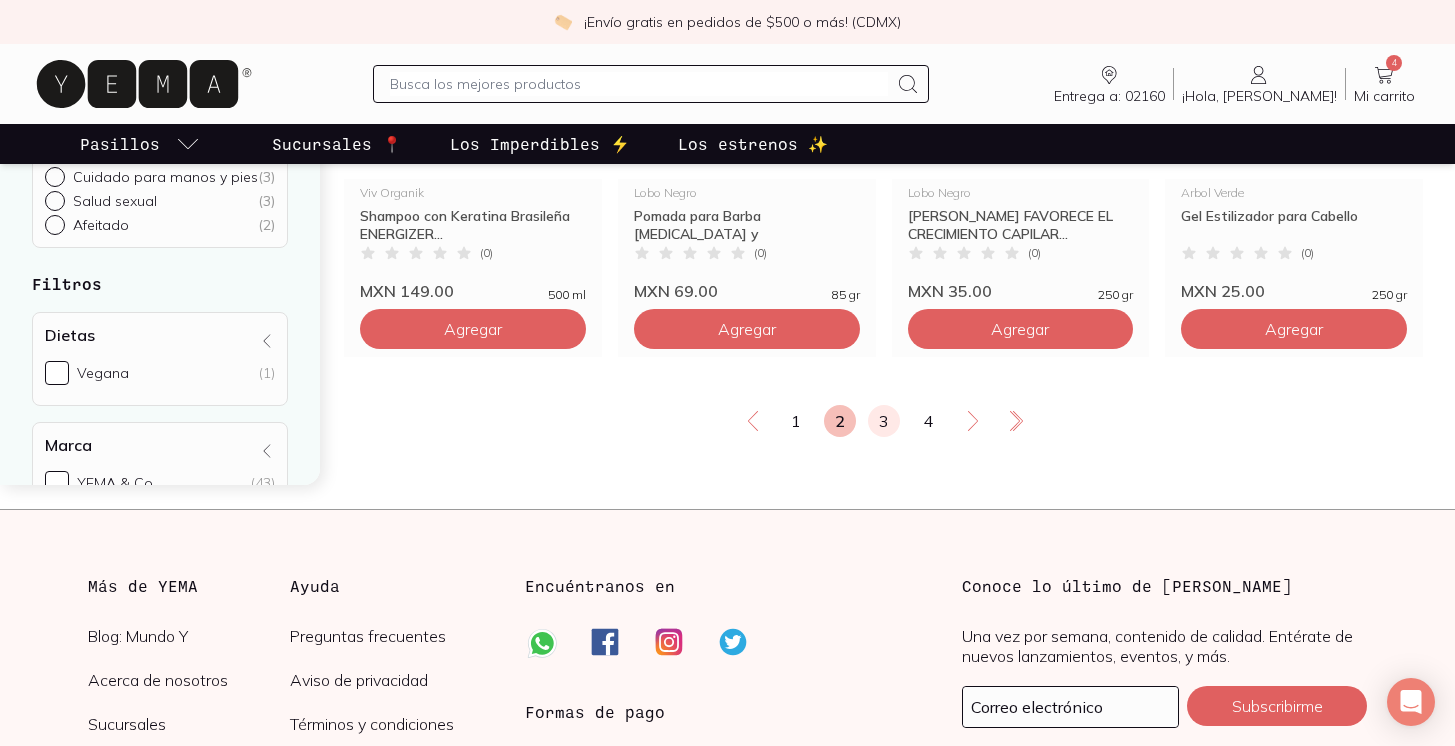 click on "3" at bounding box center [884, 421] 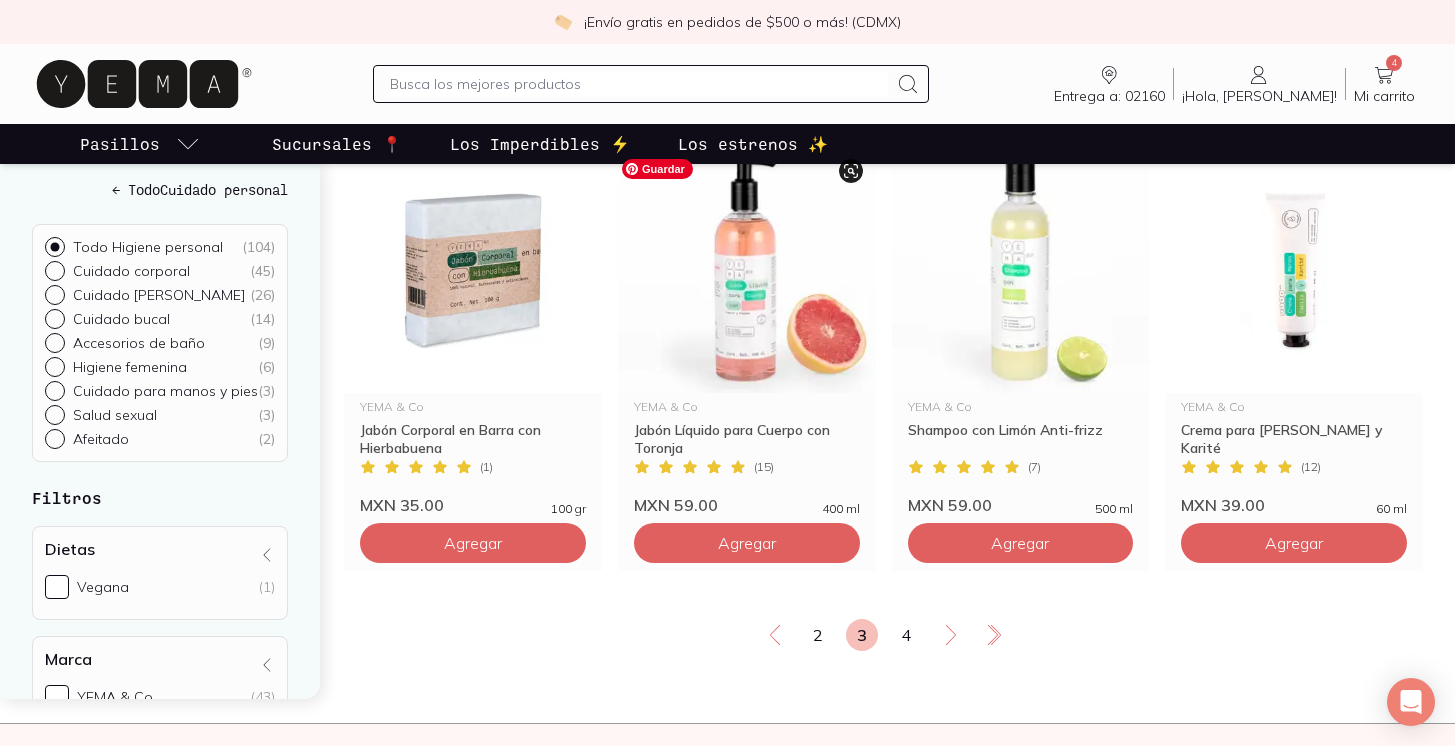 scroll, scrollTop: 3370, scrollLeft: 0, axis: vertical 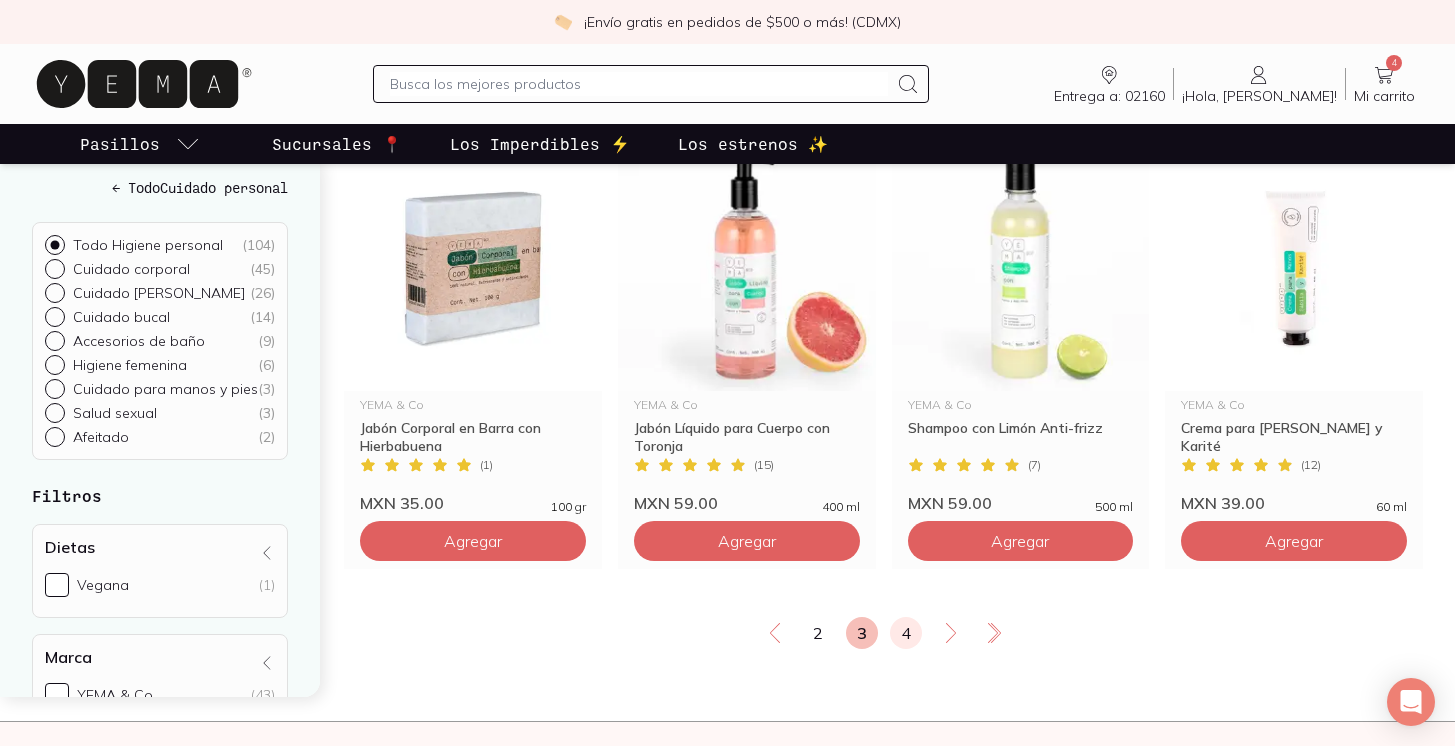 click on "4" at bounding box center (906, 633) 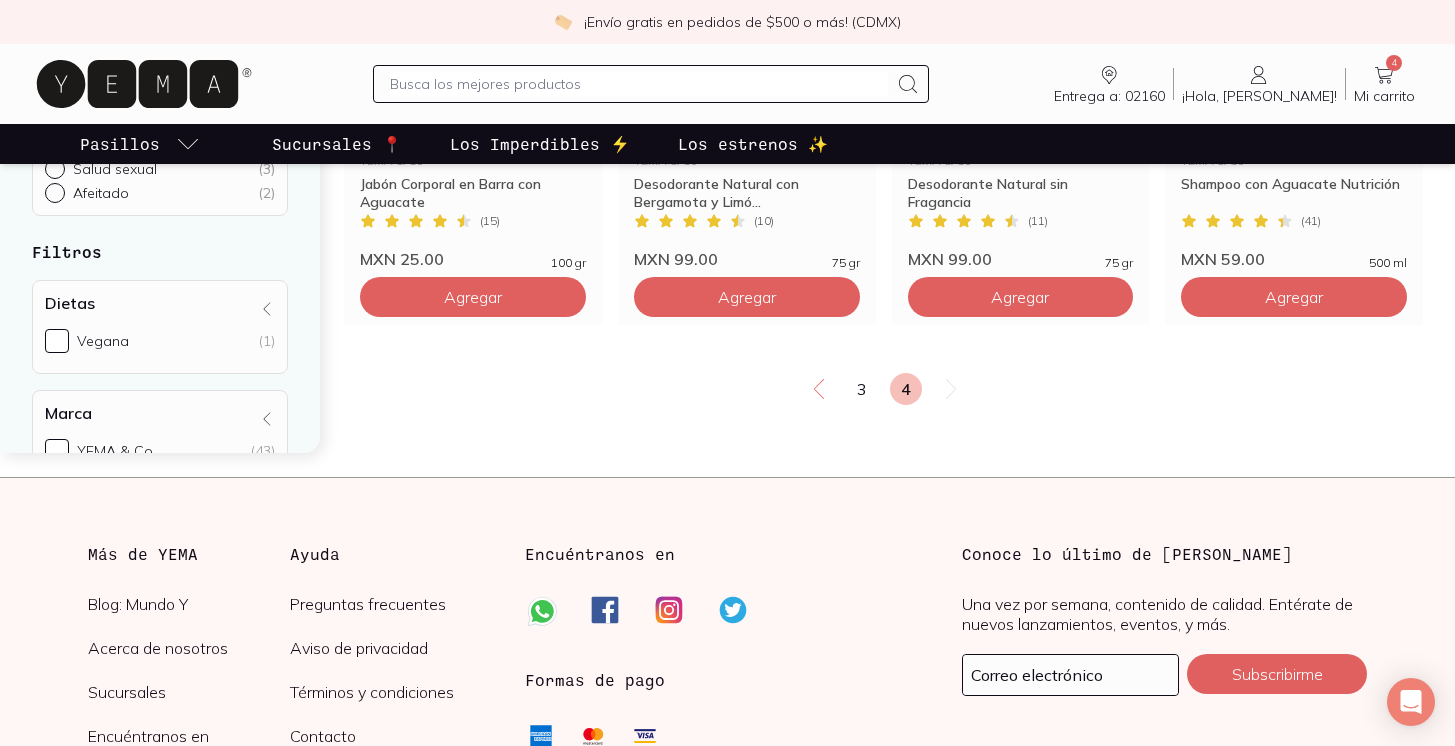 scroll, scrollTop: 993, scrollLeft: 0, axis: vertical 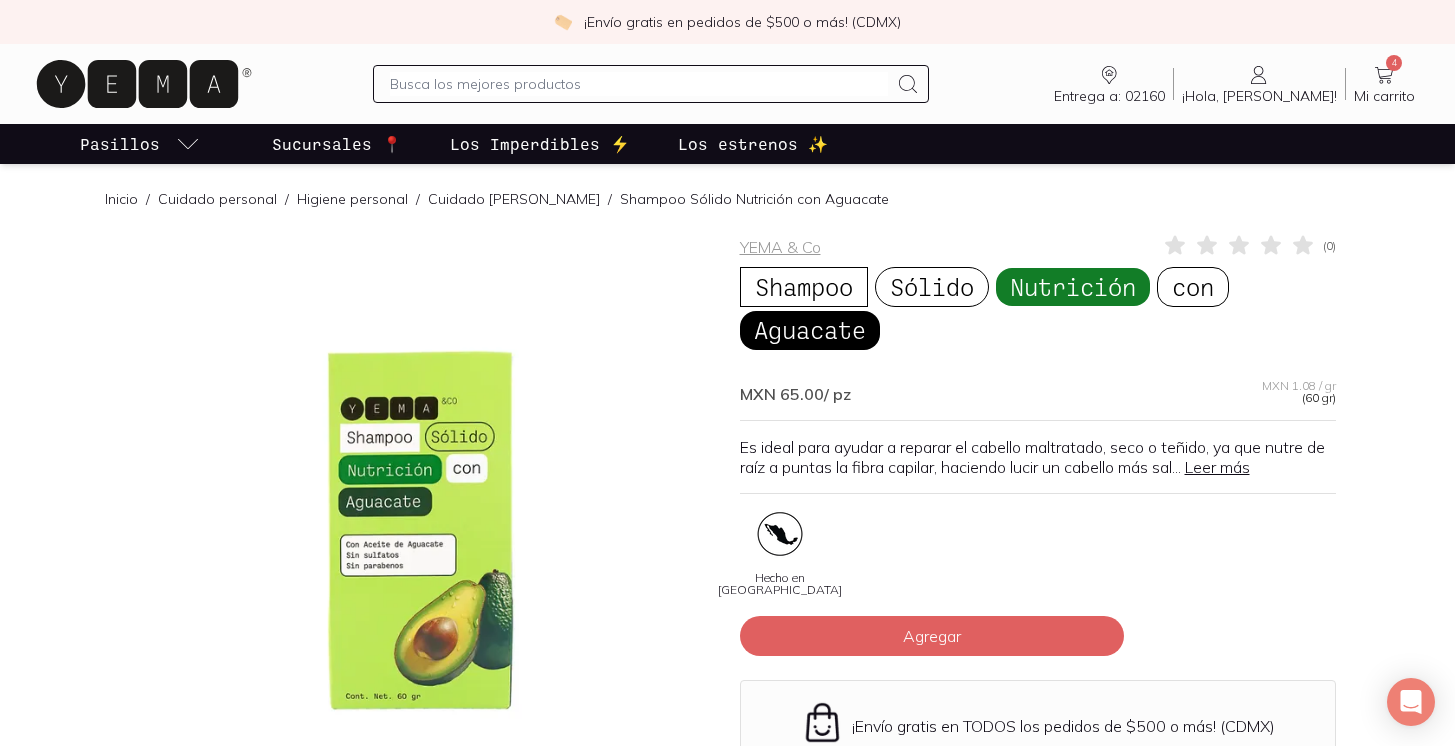 click on "Leer más" at bounding box center [1217, 467] 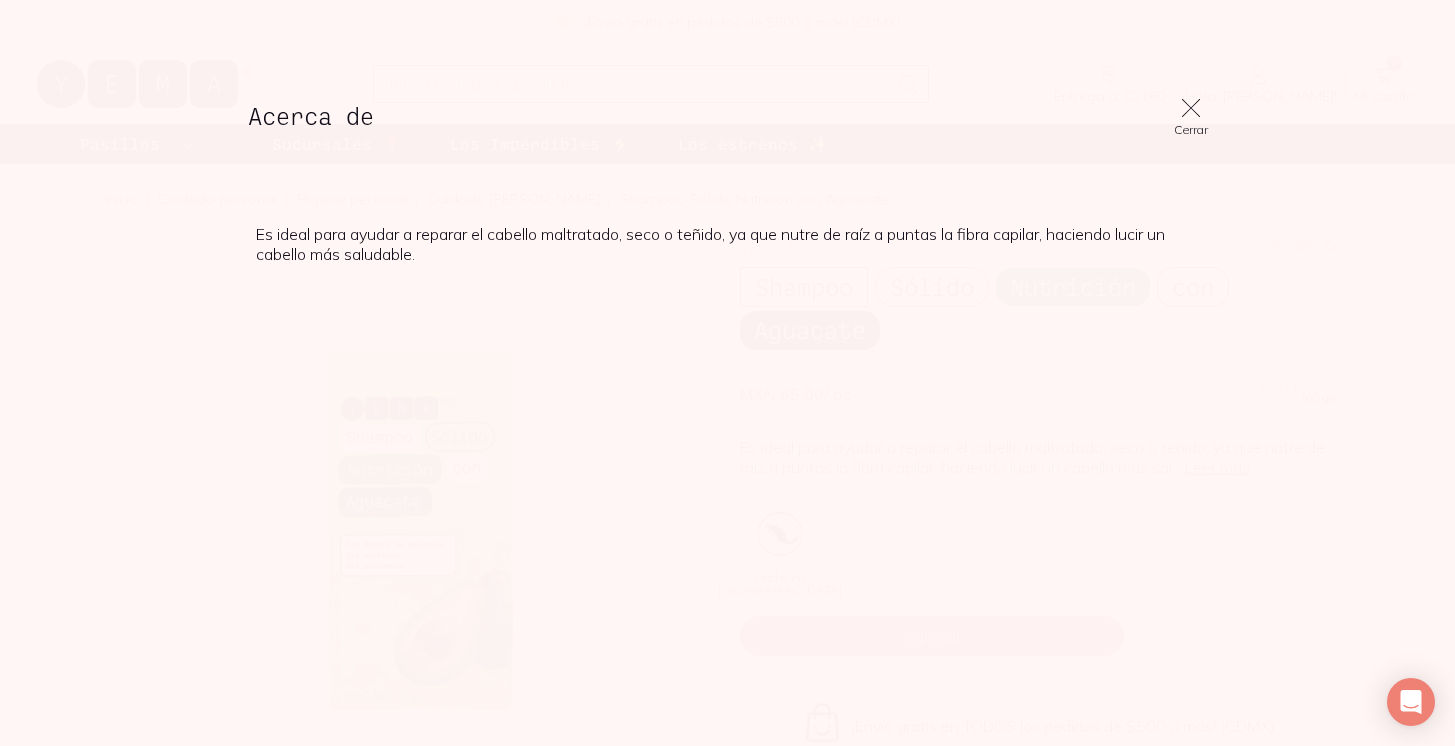 click on "Acerca de Cerrar Es ideal para ayudar a reparar el cabello maltratado, seco o teñido, ya que nutre de raíz a puntas la fibra capilar, haciendo lucir un cabello más saludable." at bounding box center (727, 373) 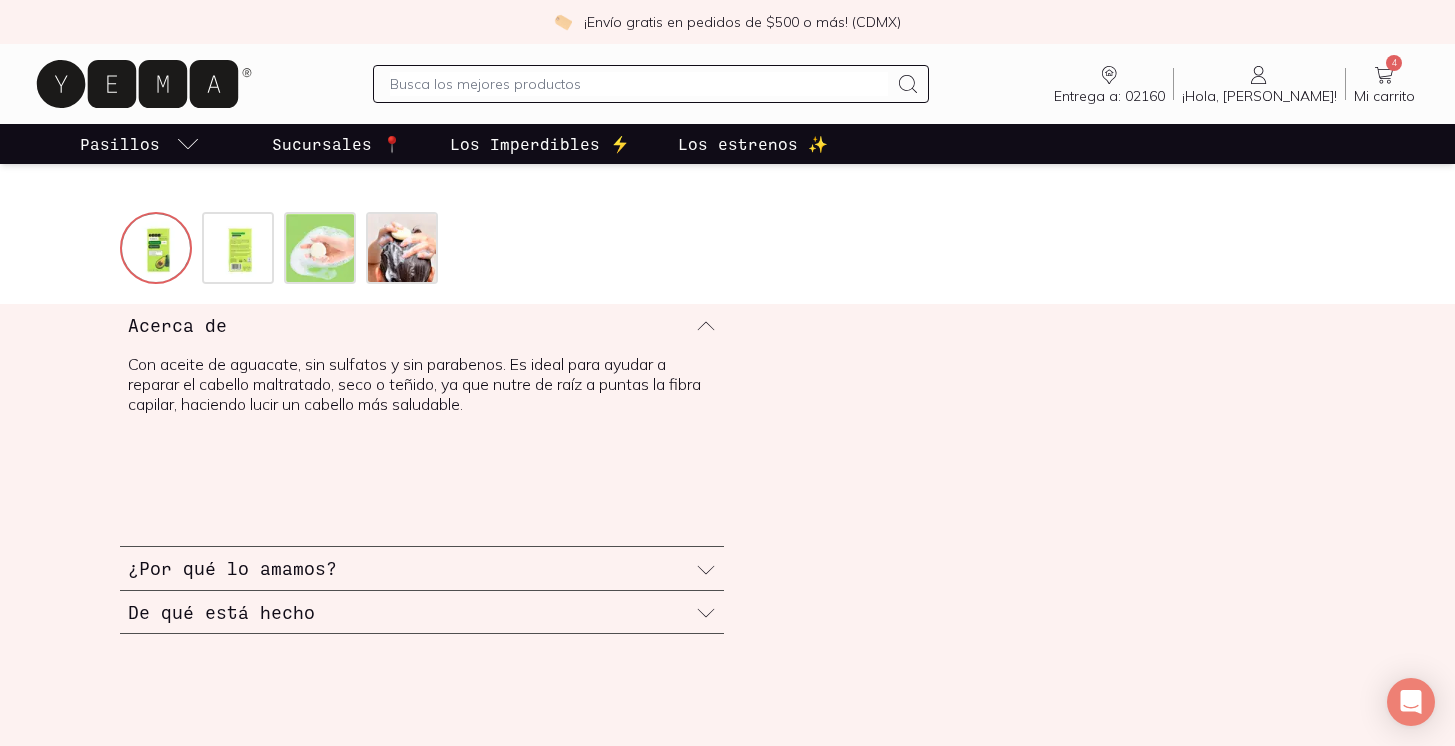 scroll, scrollTop: 800, scrollLeft: 0, axis: vertical 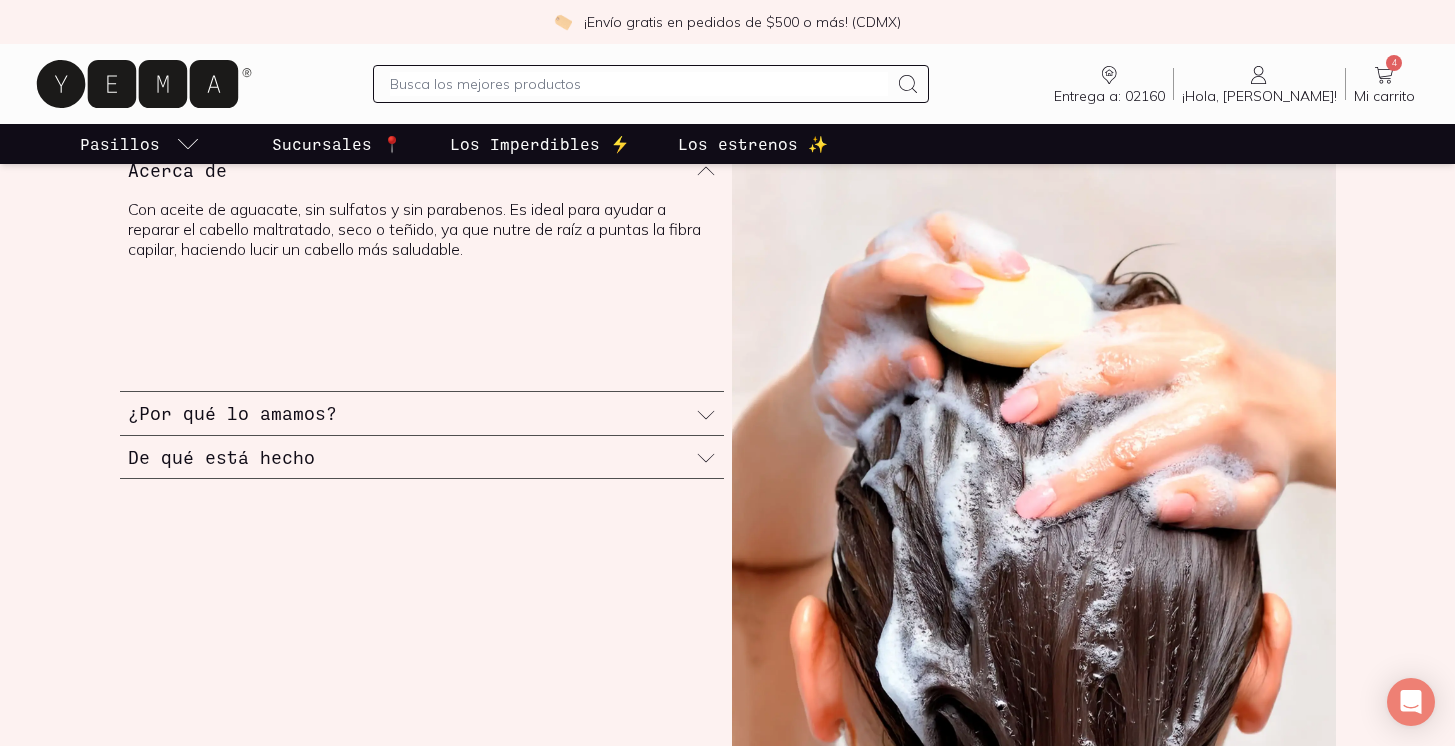 click on "¿Por qué lo amamos?" at bounding box center (422, 413) 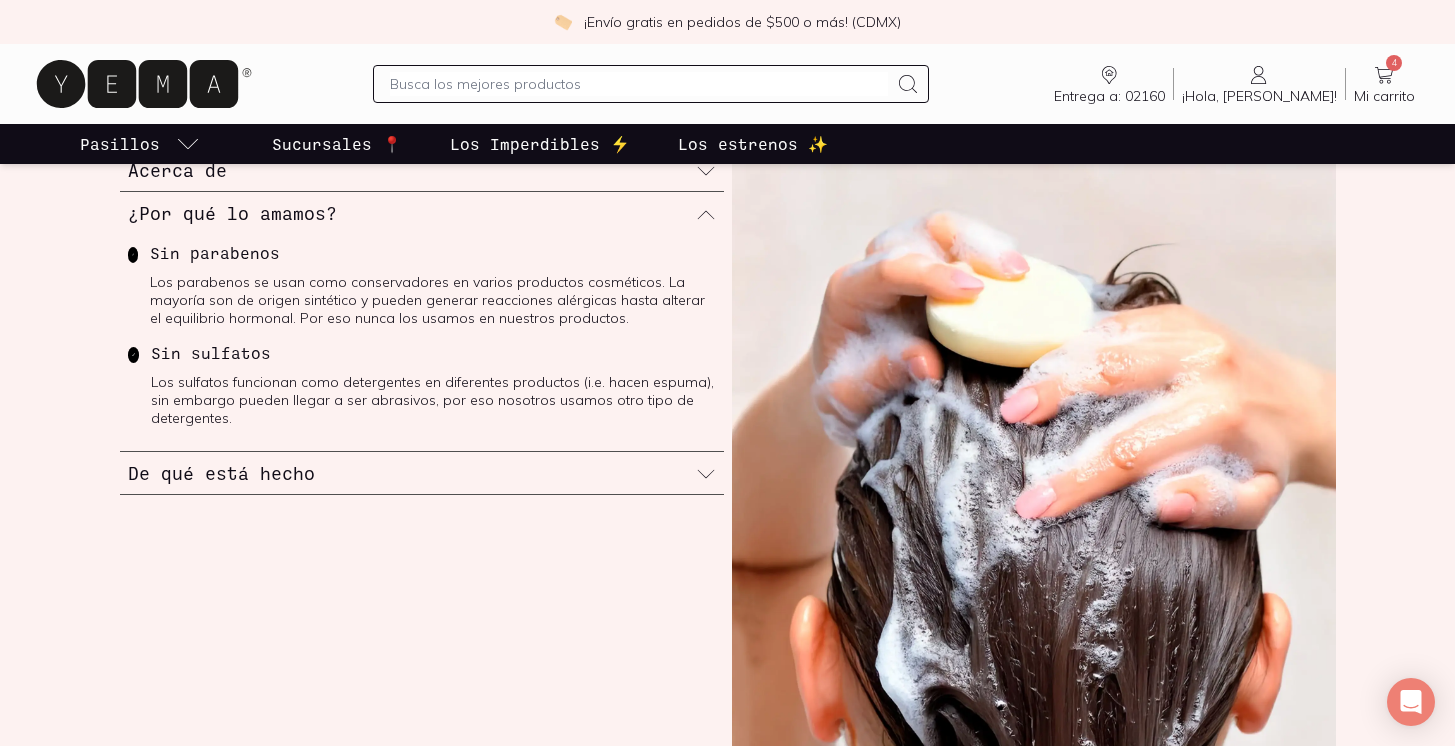 click on "De qué está hecho" at bounding box center [422, 473] 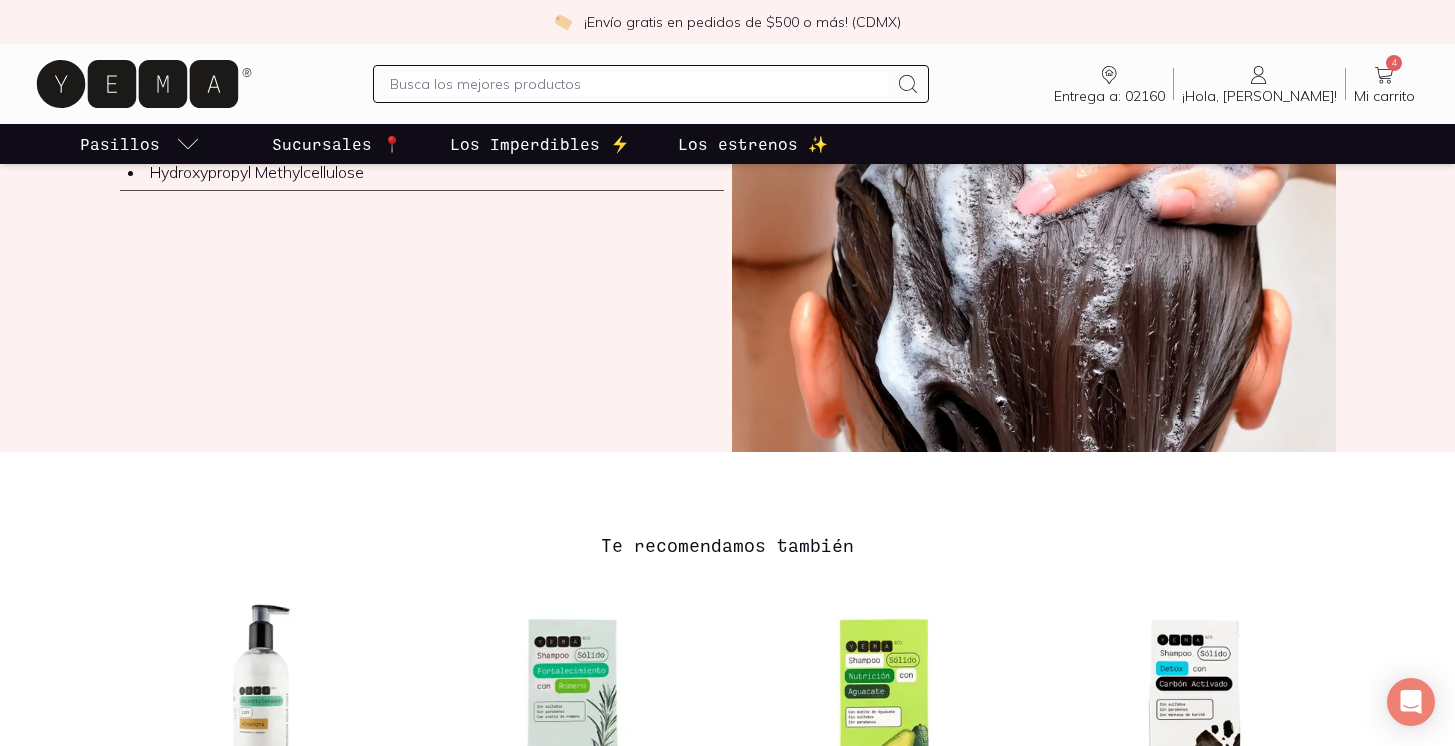 scroll, scrollTop: 1311, scrollLeft: 0, axis: vertical 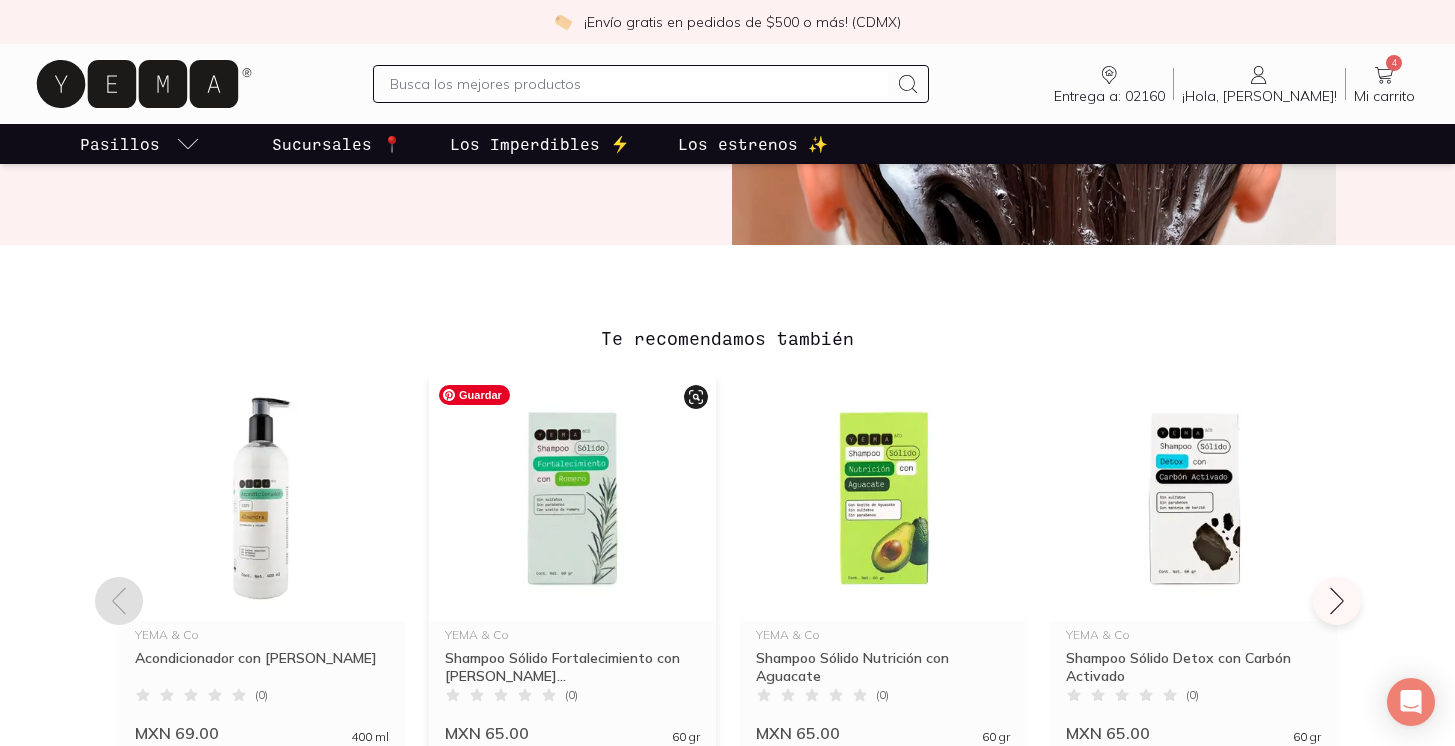 click at bounding box center [572, 498] 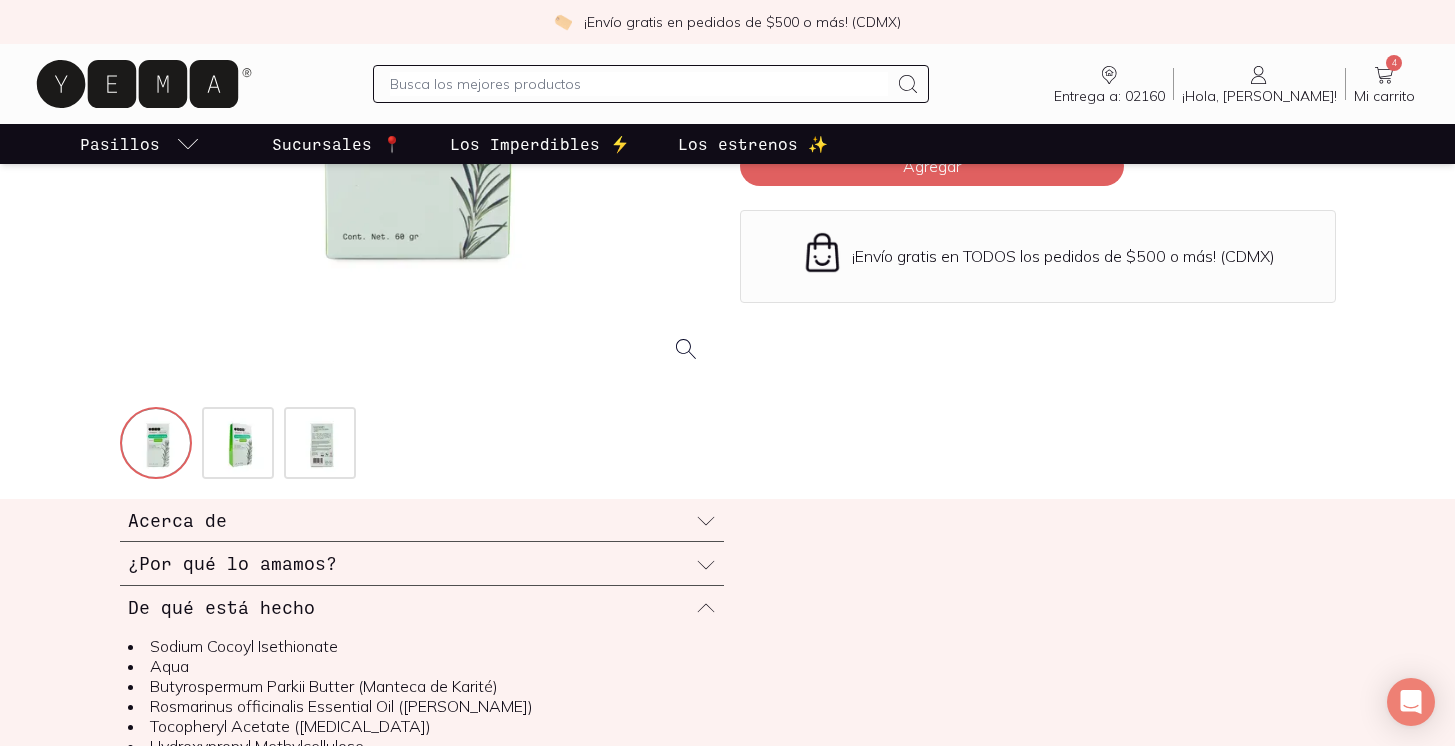 scroll, scrollTop: 385, scrollLeft: 0, axis: vertical 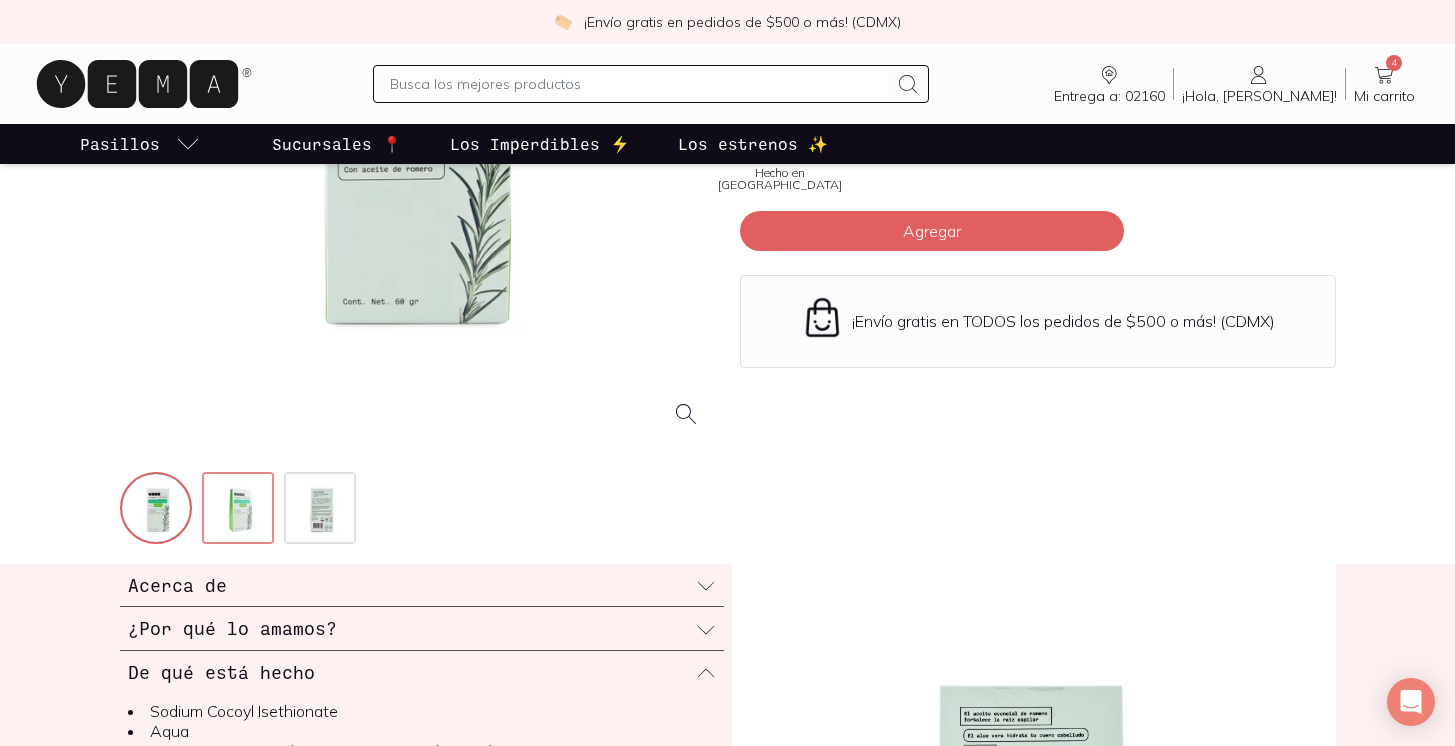 click at bounding box center [240, 510] 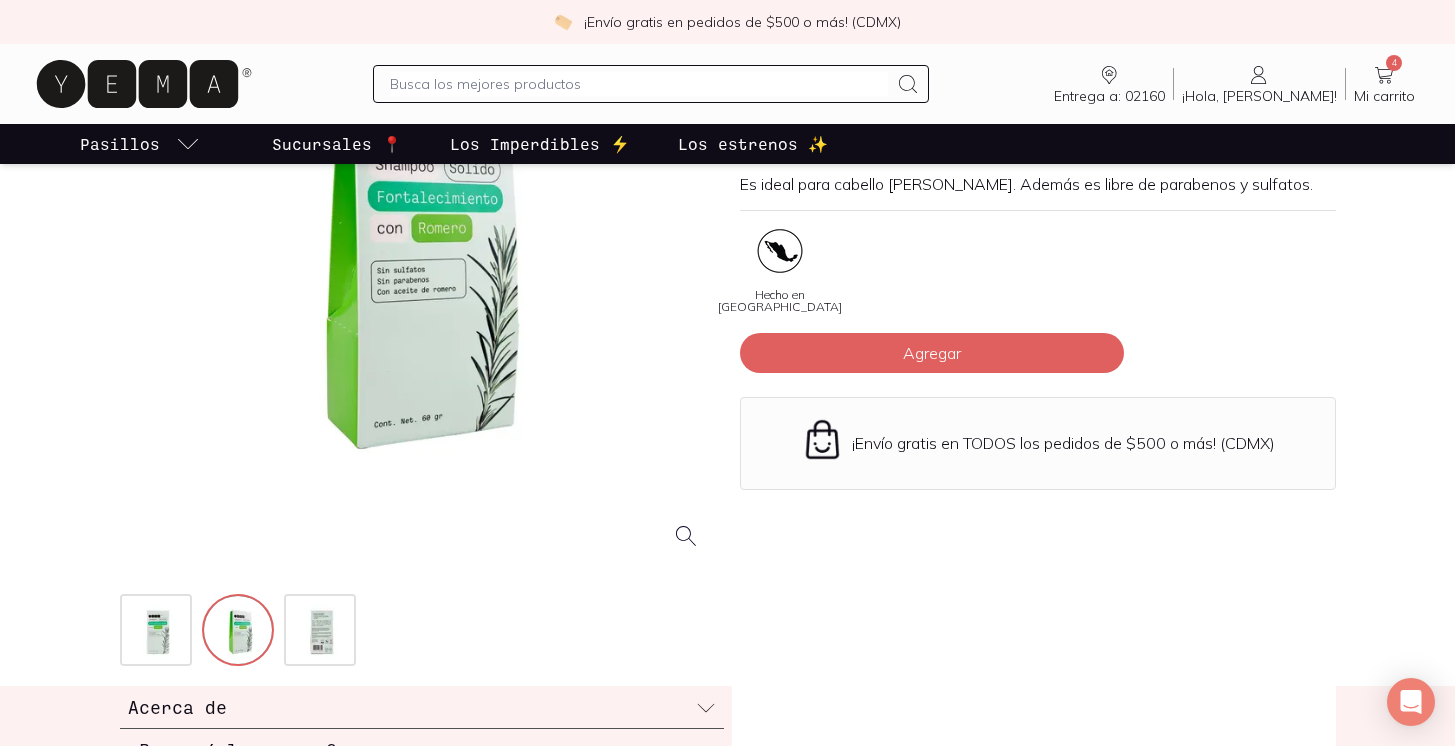 scroll, scrollTop: 351, scrollLeft: 0, axis: vertical 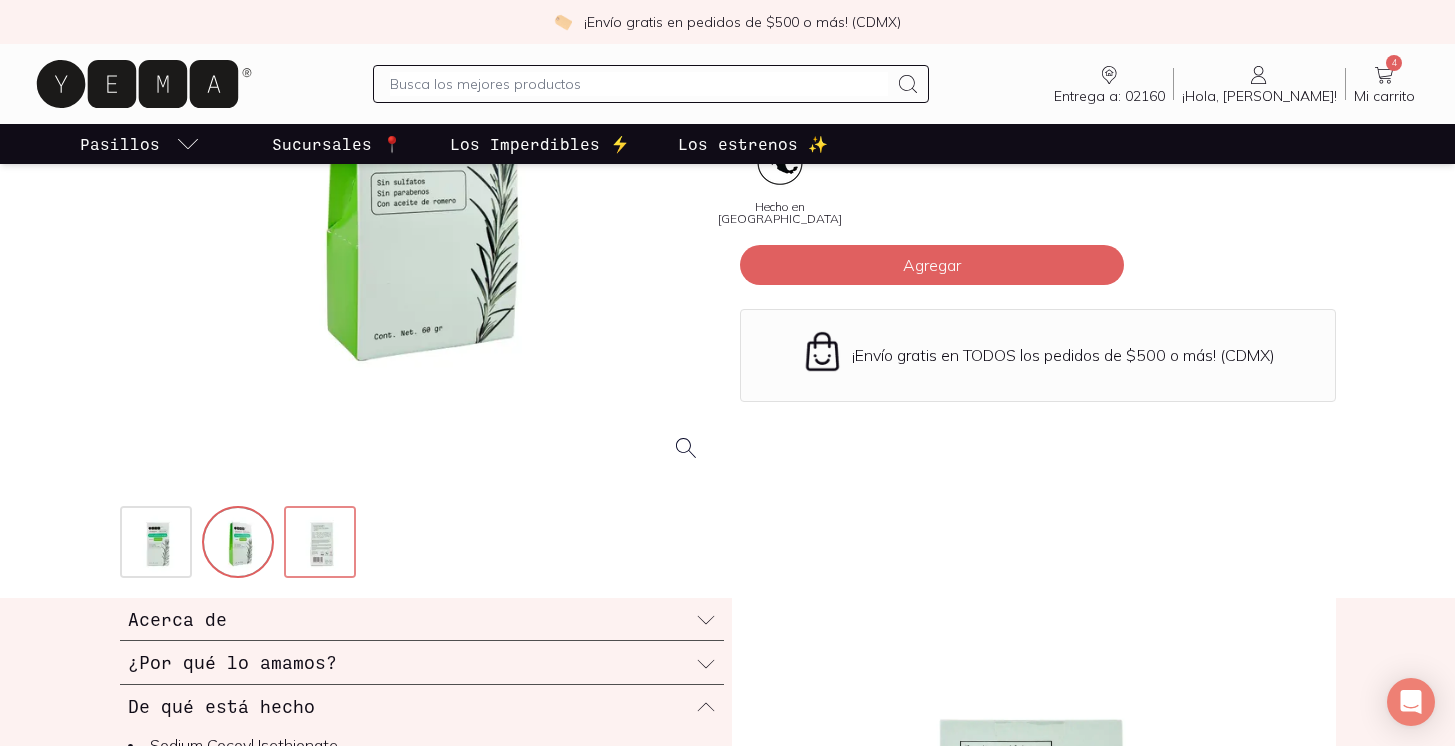 click at bounding box center (322, 544) 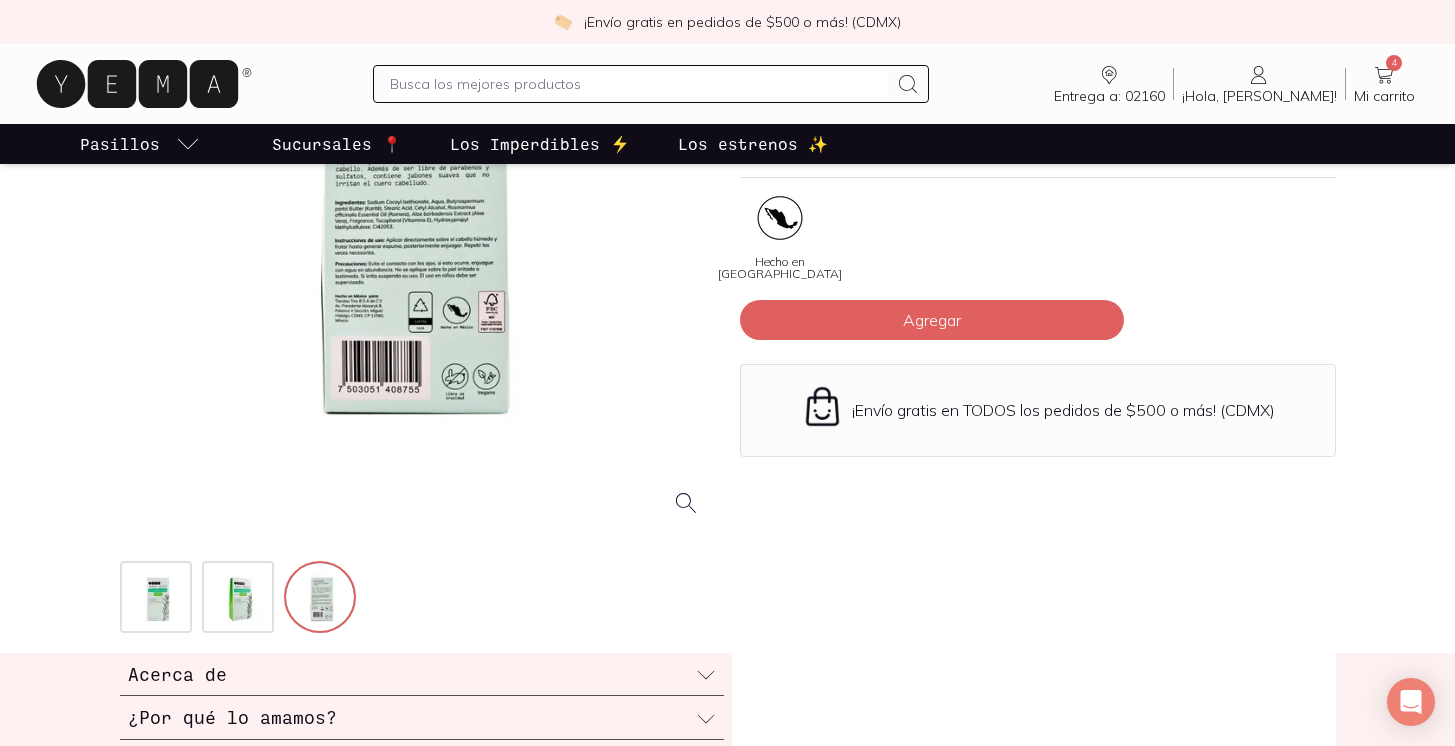 scroll, scrollTop: 173, scrollLeft: 0, axis: vertical 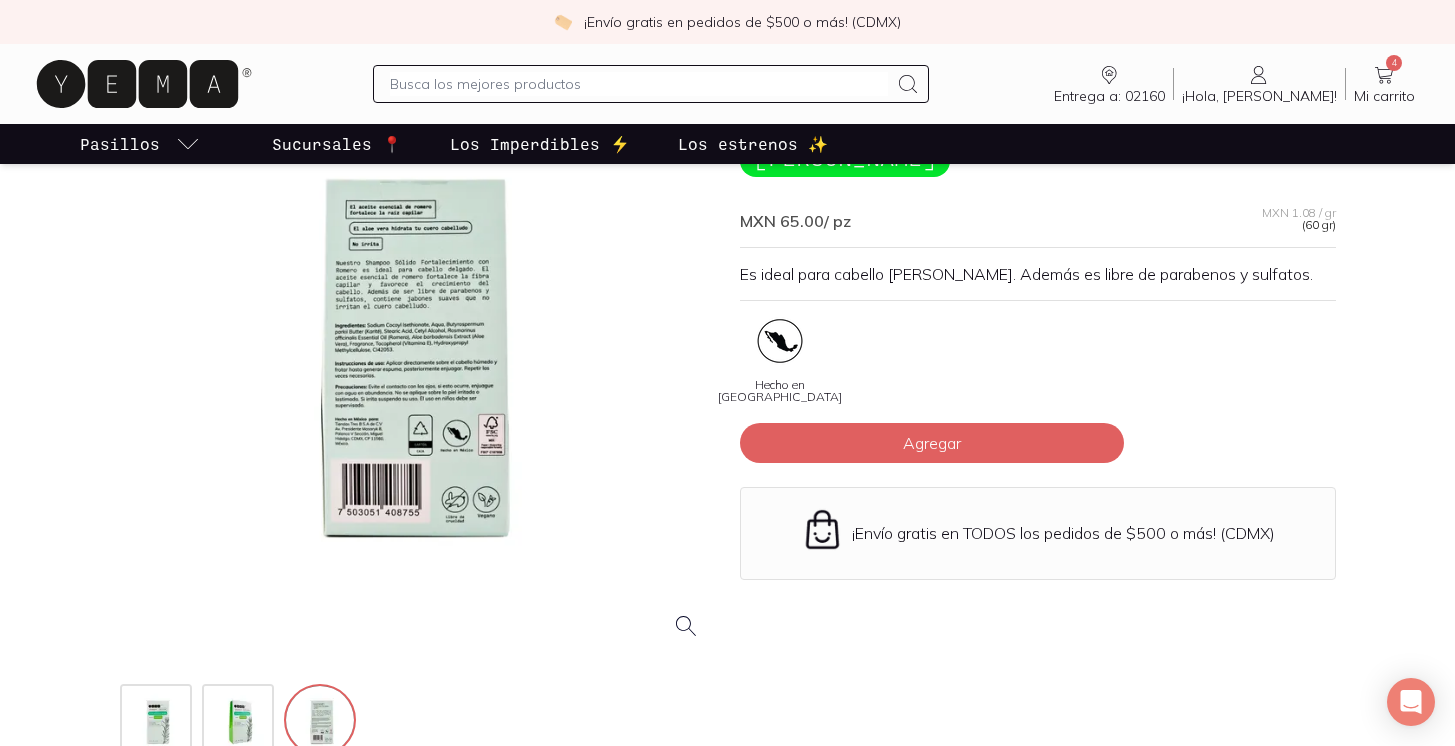 click at bounding box center (418, 358) 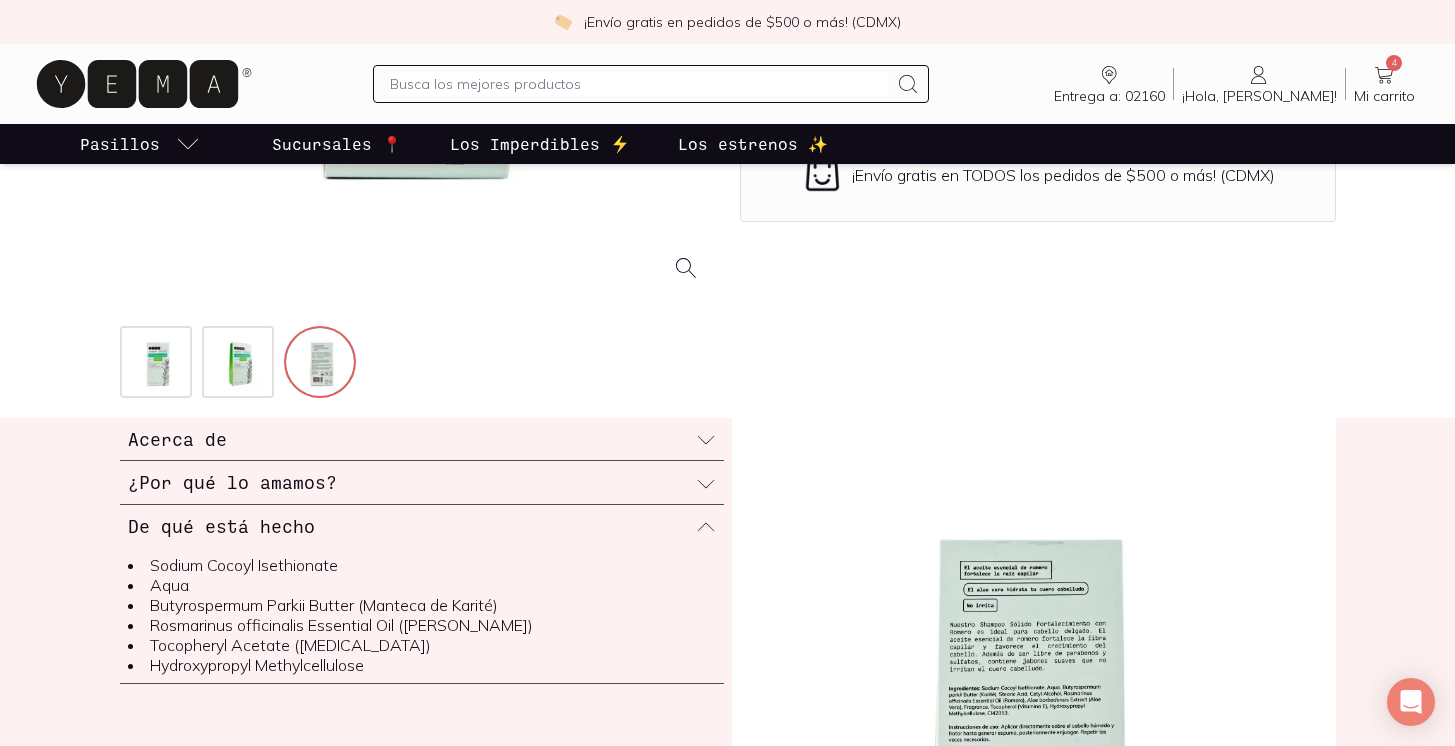 scroll, scrollTop: 598, scrollLeft: 0, axis: vertical 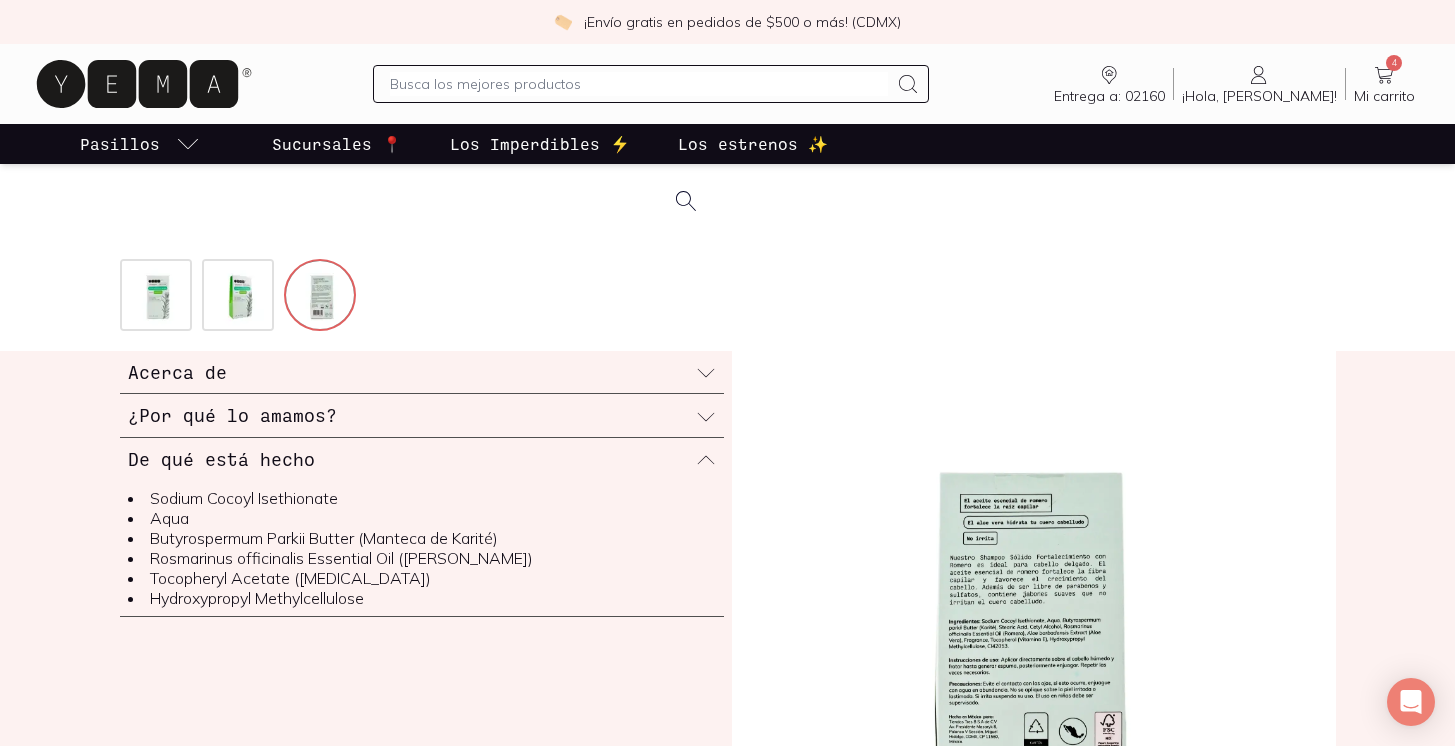 click on "¿Por qué lo amamos?" at bounding box center [422, 415] 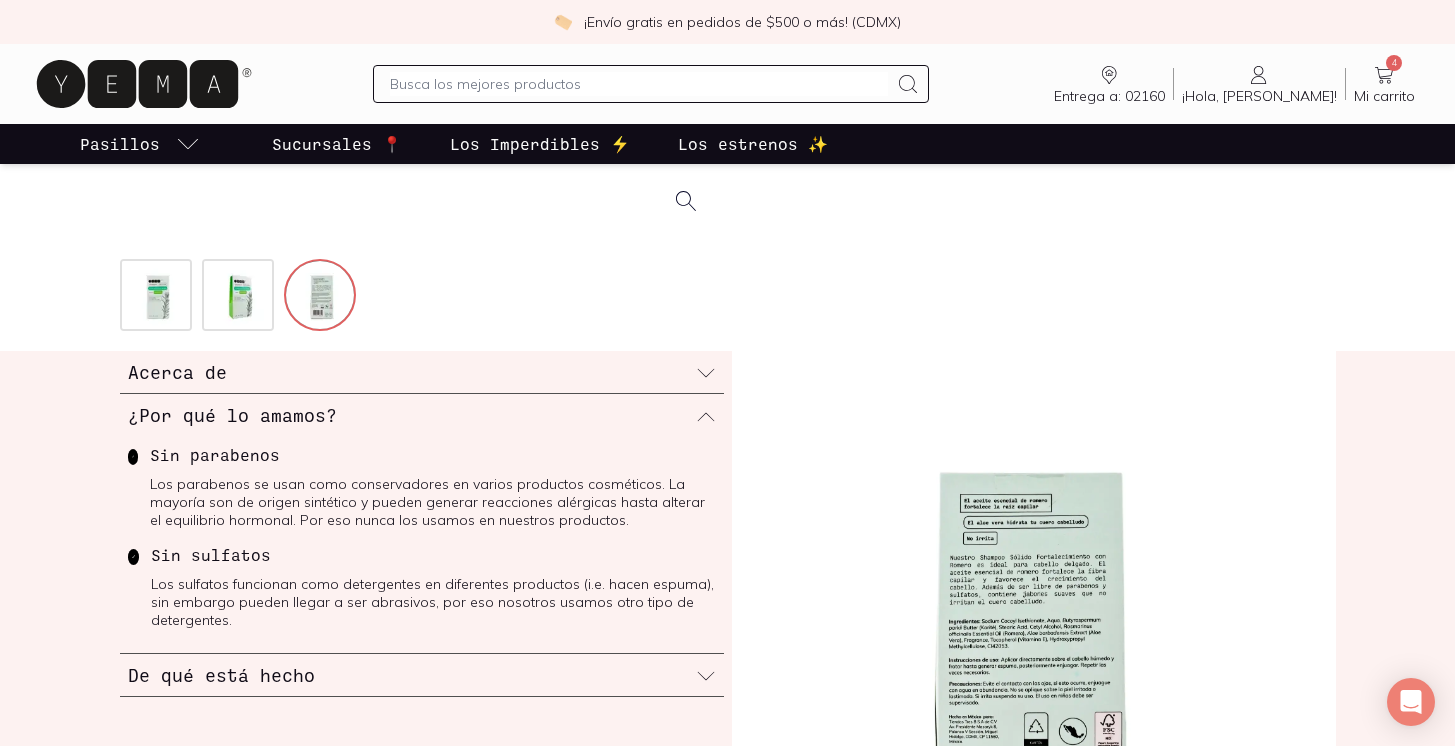 click on "Acerca de" at bounding box center [422, 372] 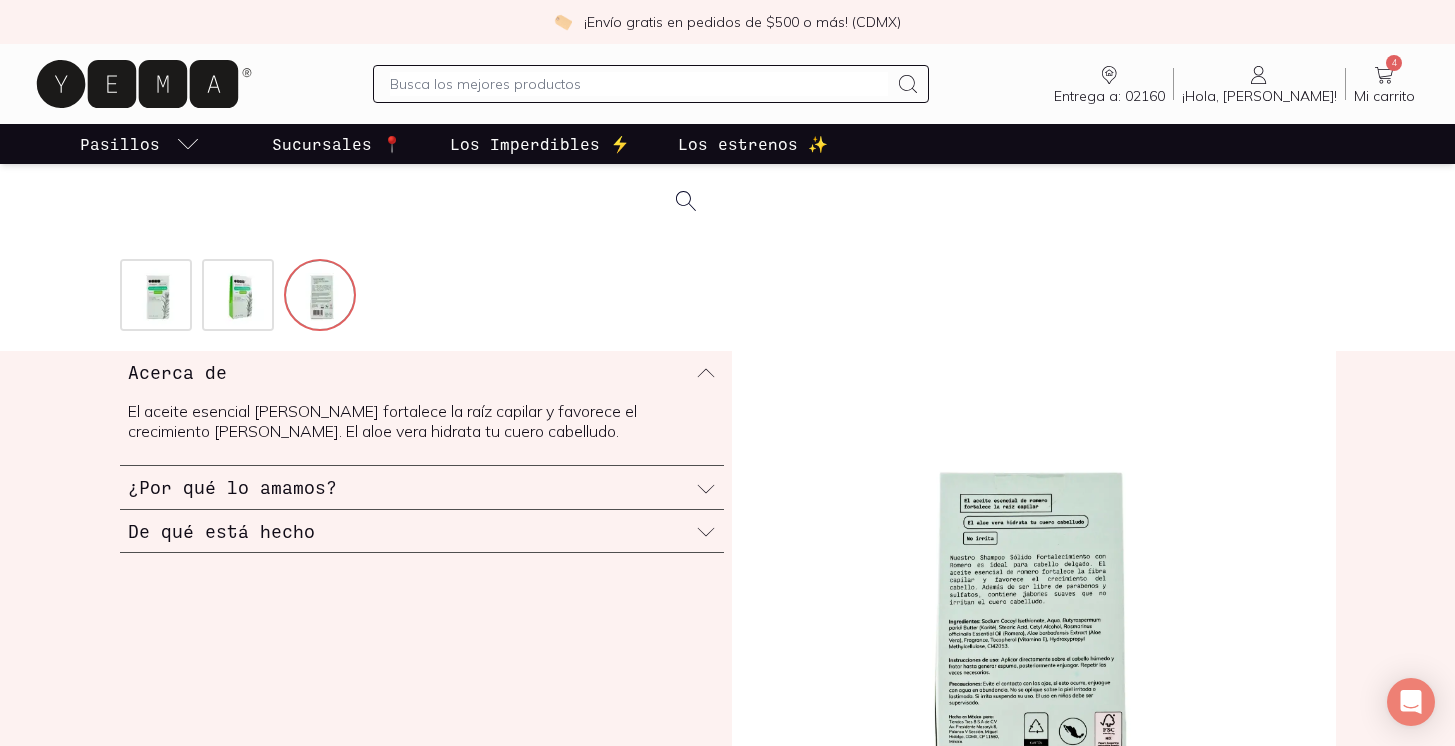 click on "De qué está hecho" at bounding box center [422, 531] 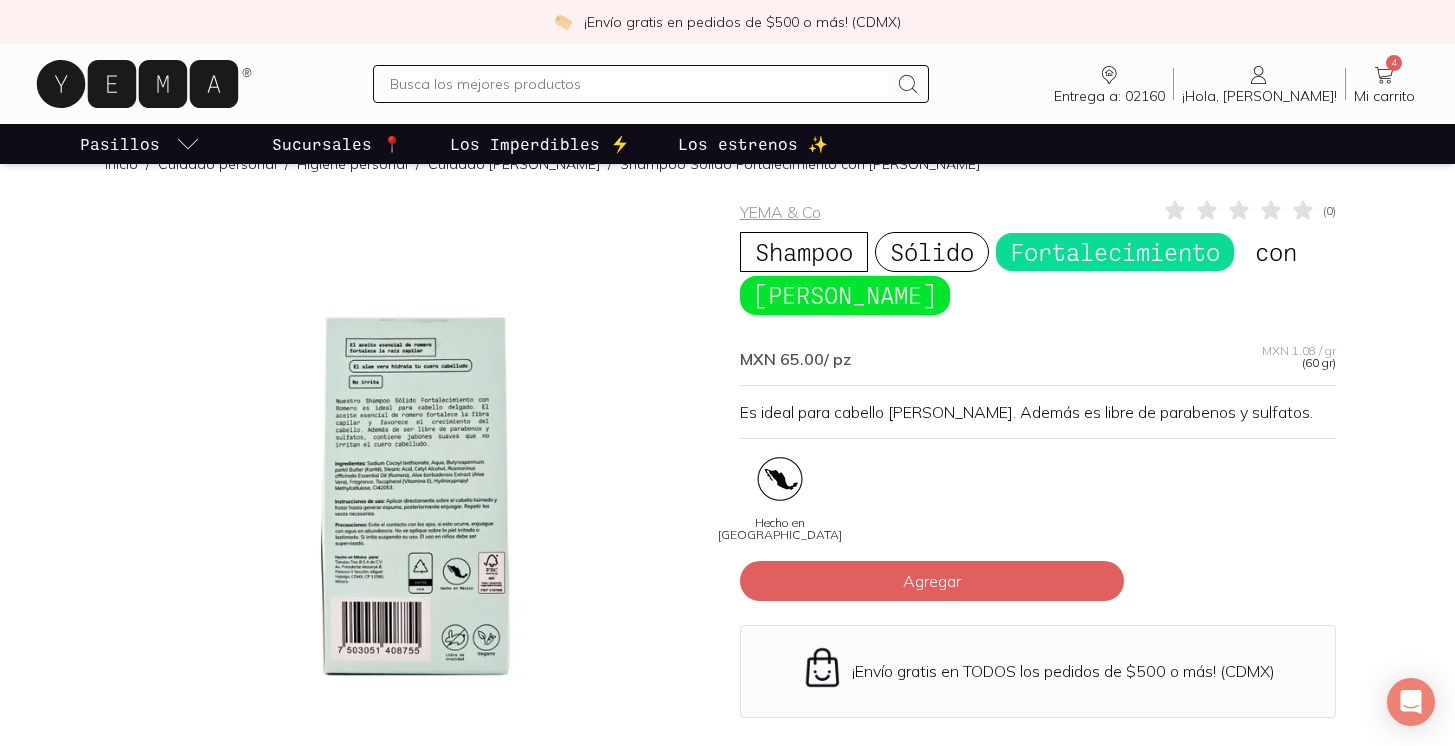 scroll, scrollTop: 0, scrollLeft: 0, axis: both 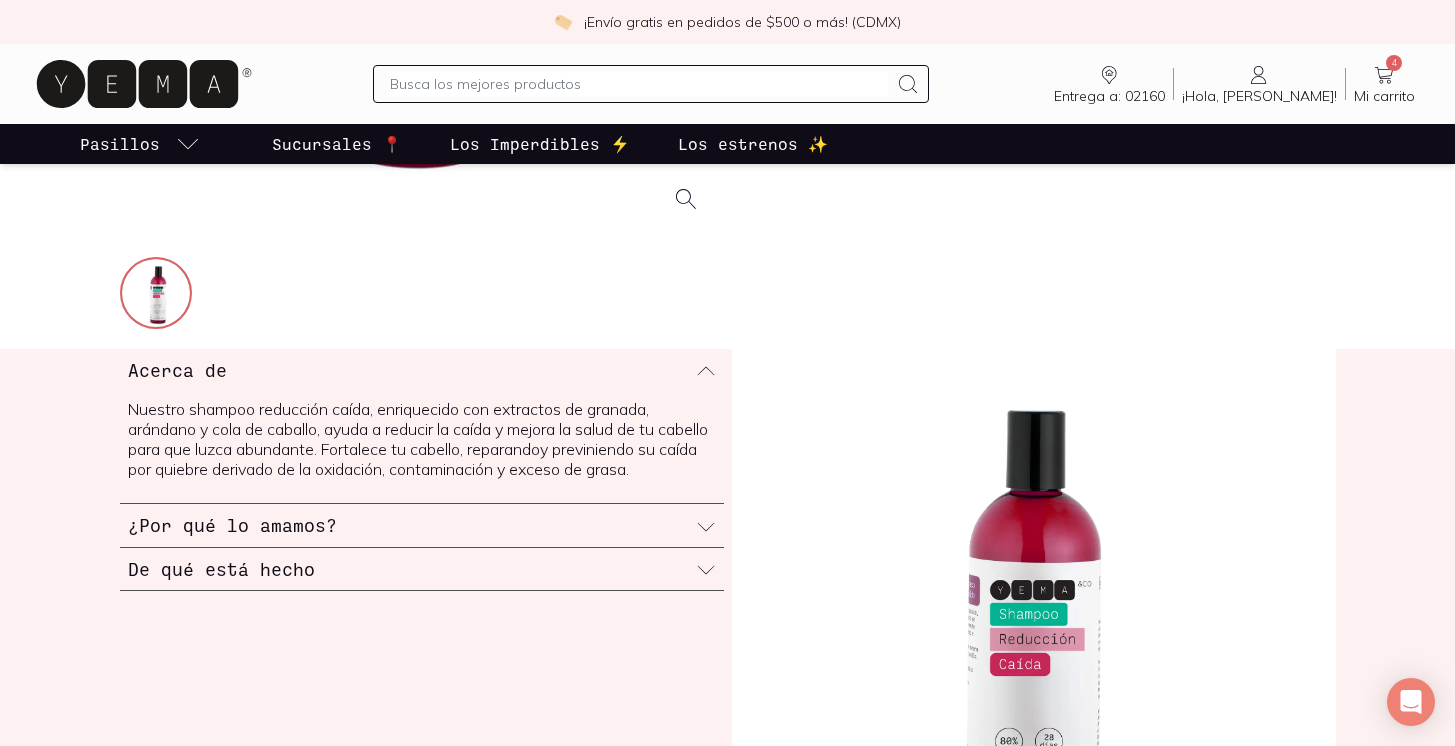 click on "De qué está hecho" at bounding box center (422, 569) 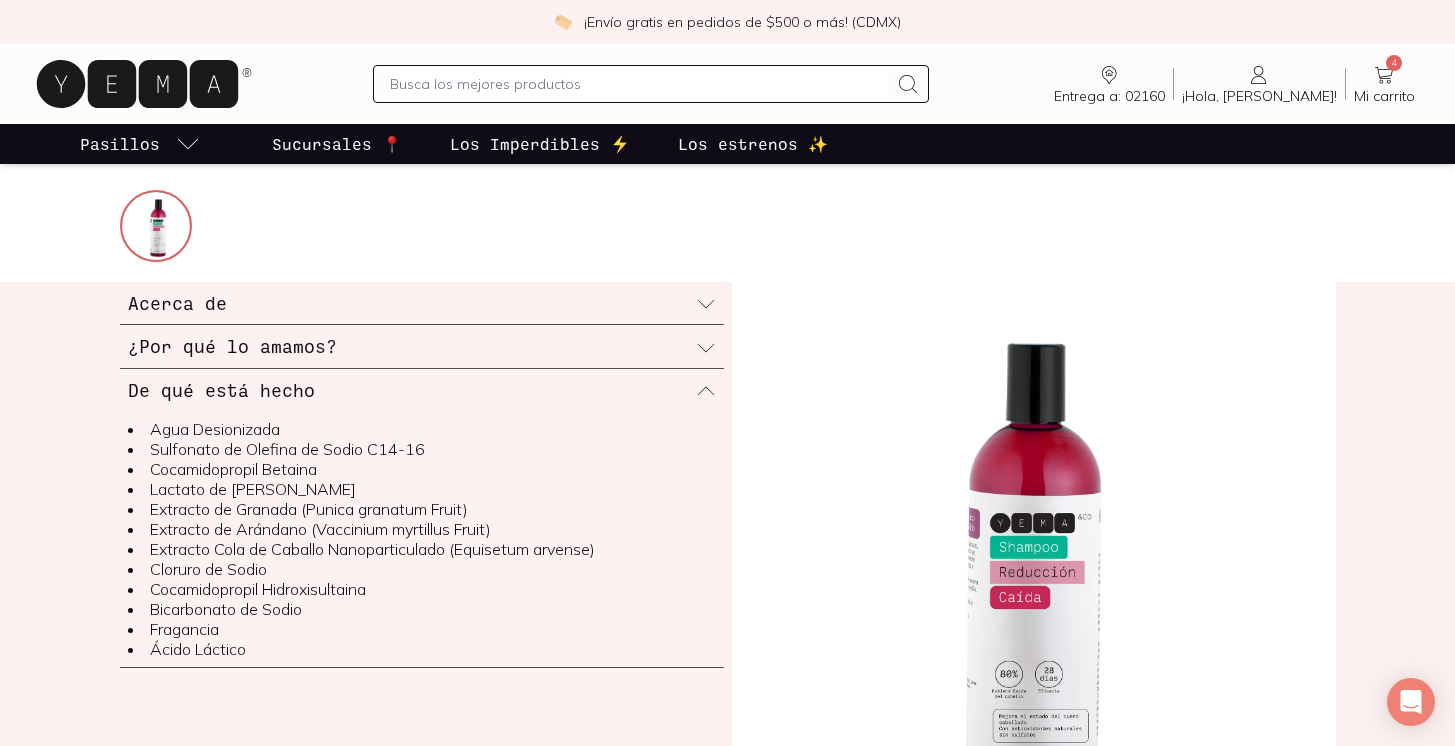 scroll, scrollTop: 664, scrollLeft: 0, axis: vertical 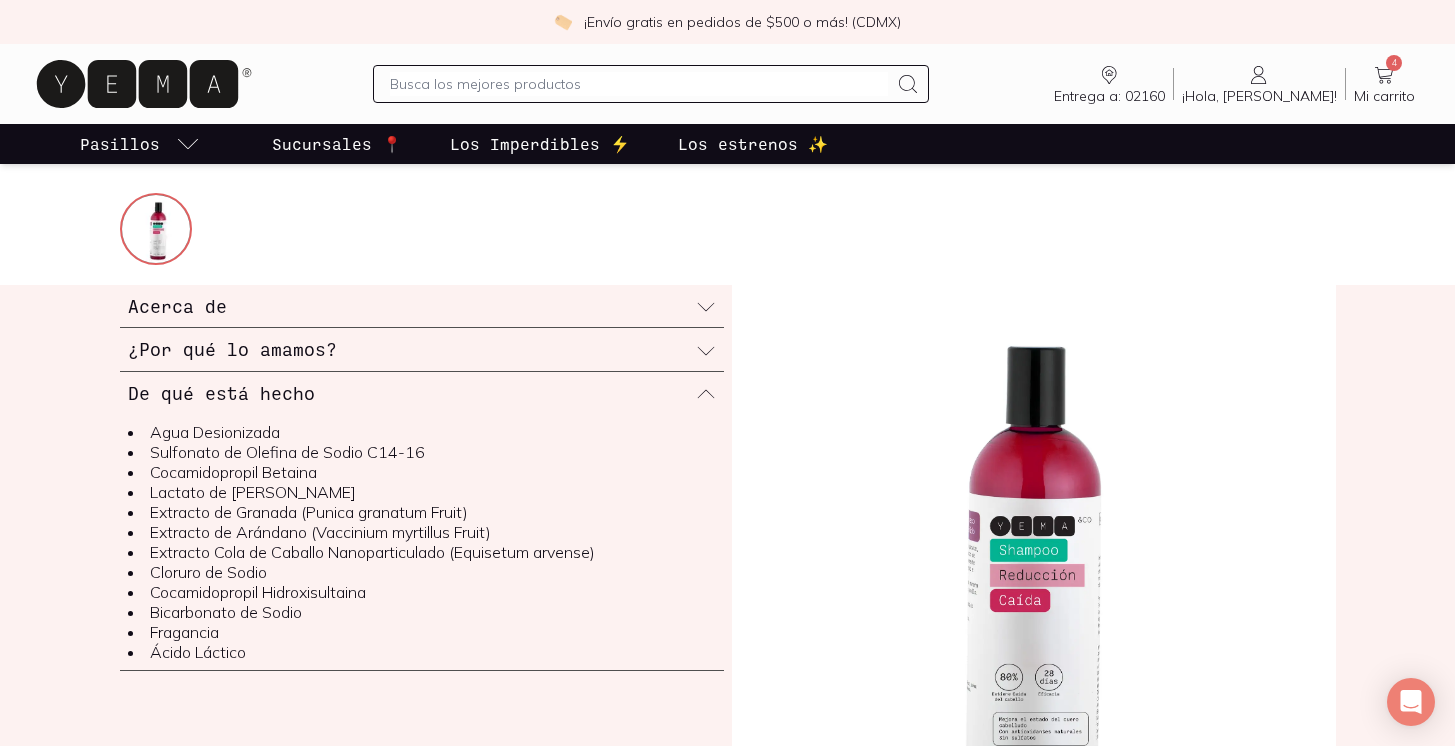 click on "¿Por qué lo amamos?" at bounding box center (422, 349) 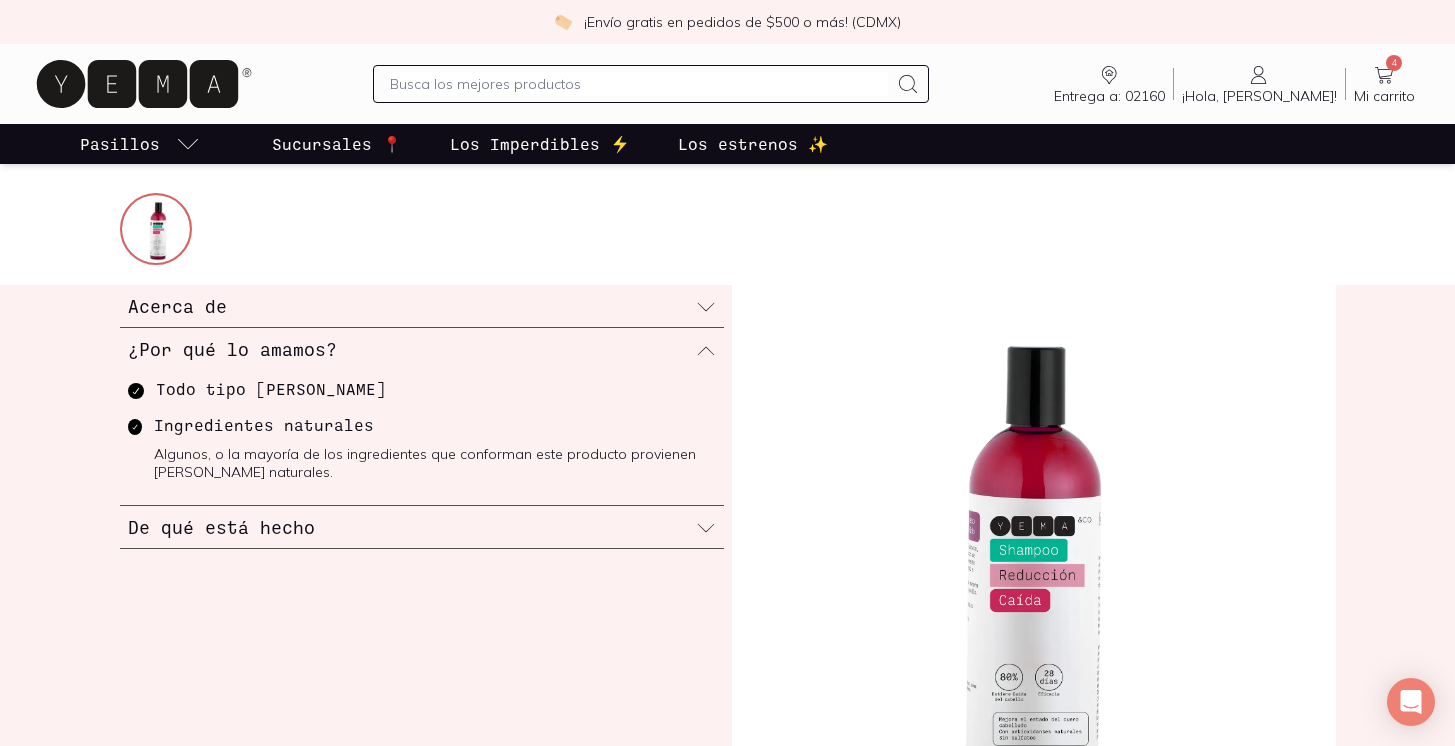 click on "Acerca de" at bounding box center [422, 306] 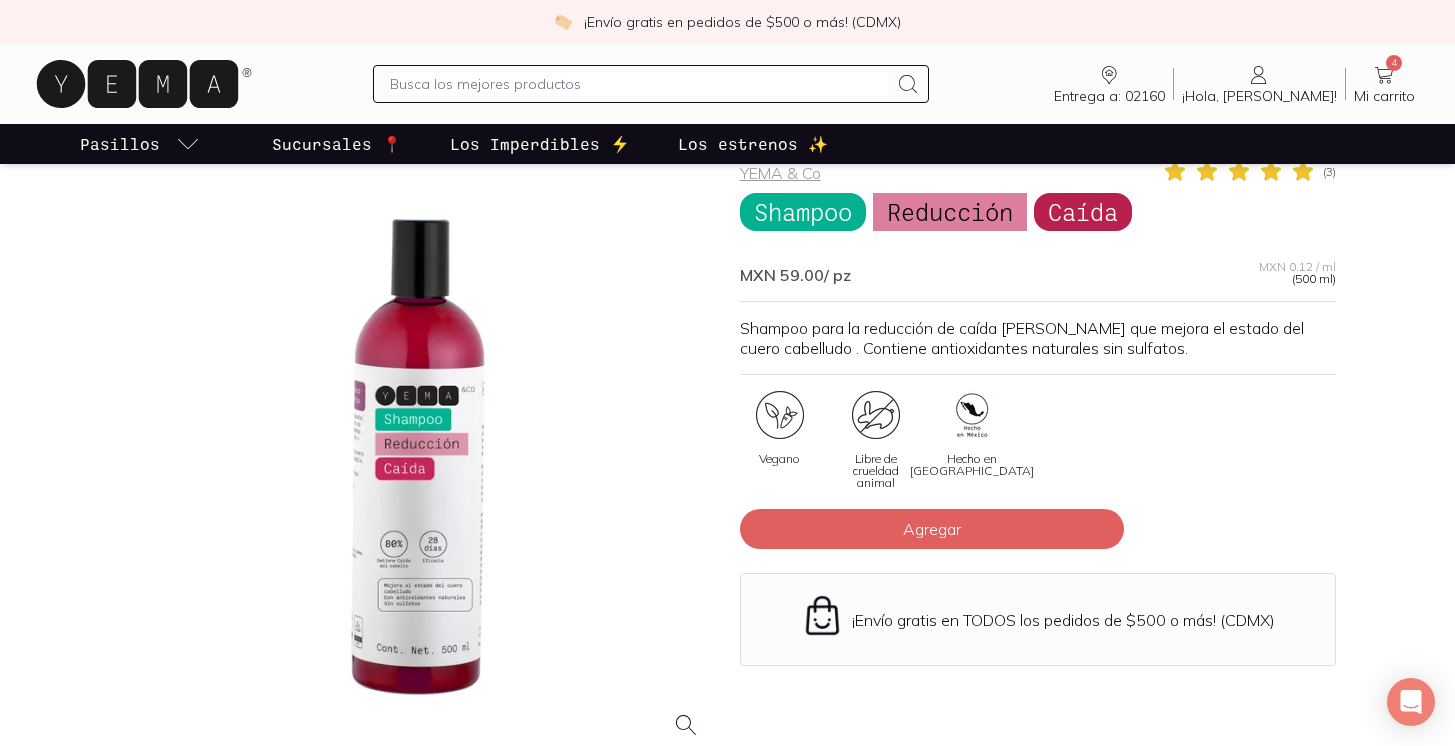 scroll, scrollTop: 69, scrollLeft: 0, axis: vertical 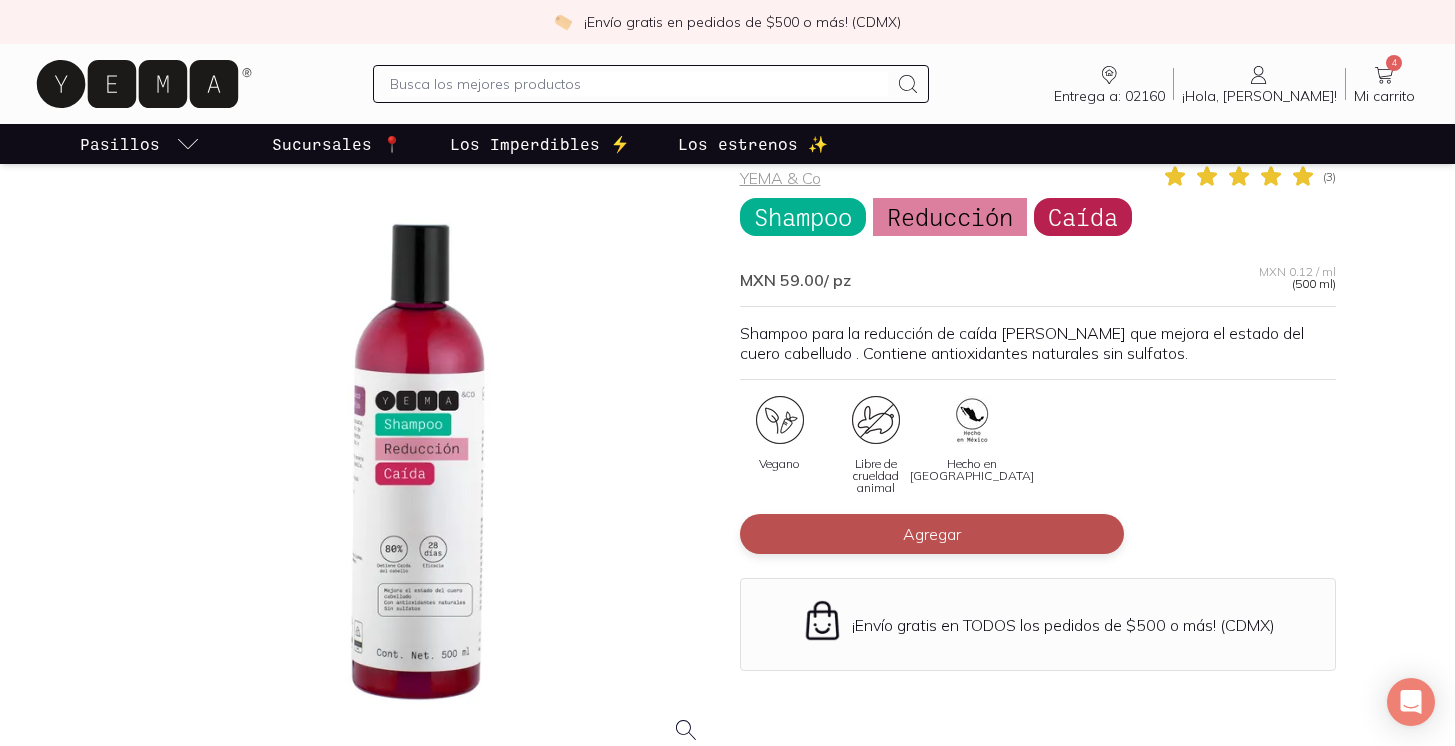 click on "Agregar" at bounding box center [932, 534] 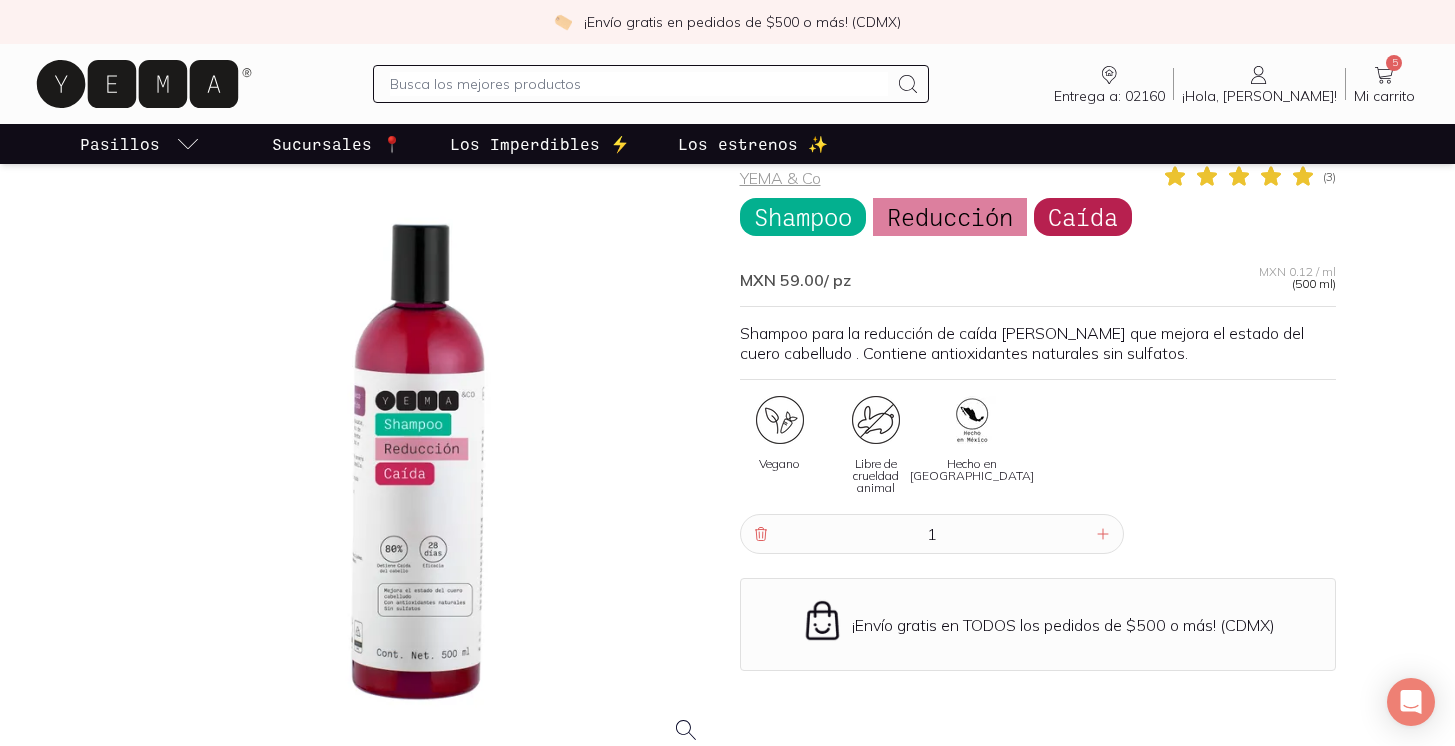 click on "Mi carrito" at bounding box center [1384, 96] 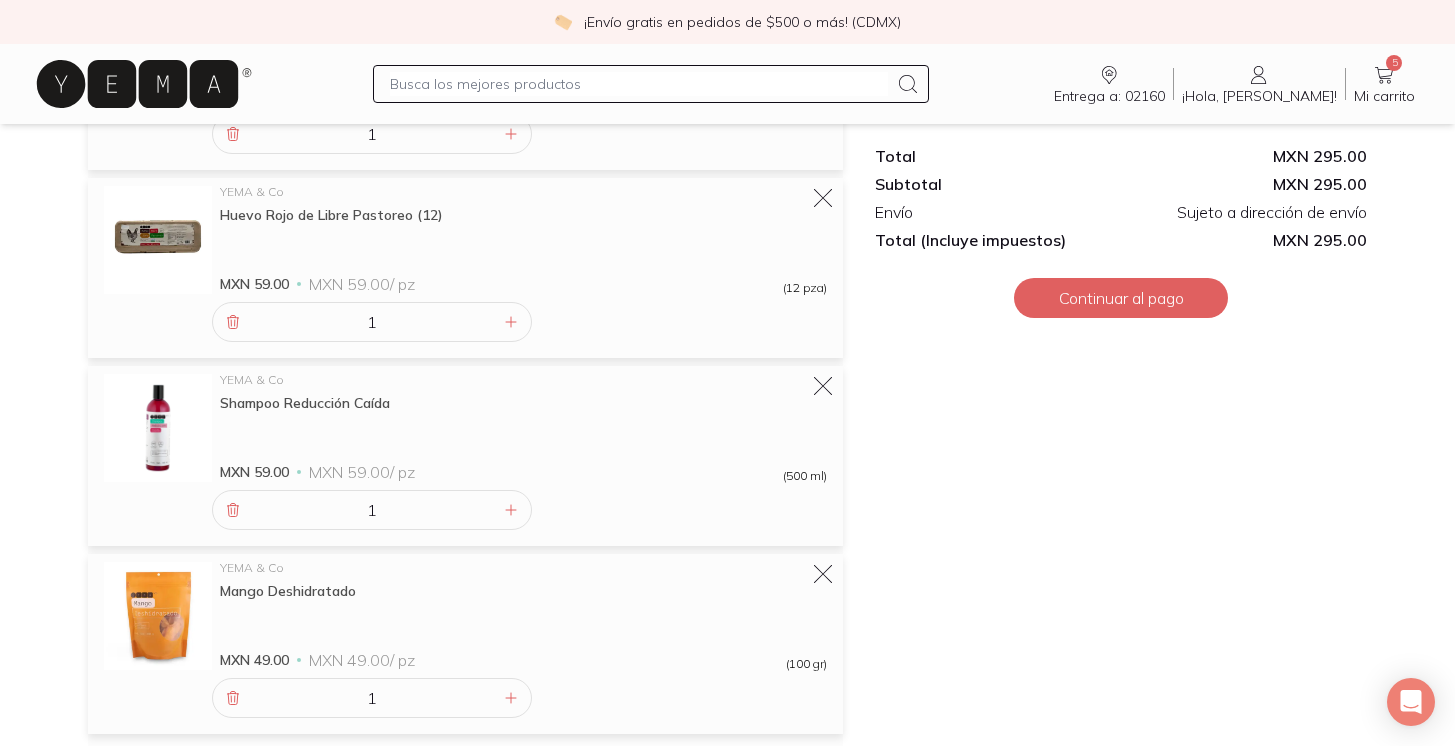 scroll, scrollTop: 677, scrollLeft: 0, axis: vertical 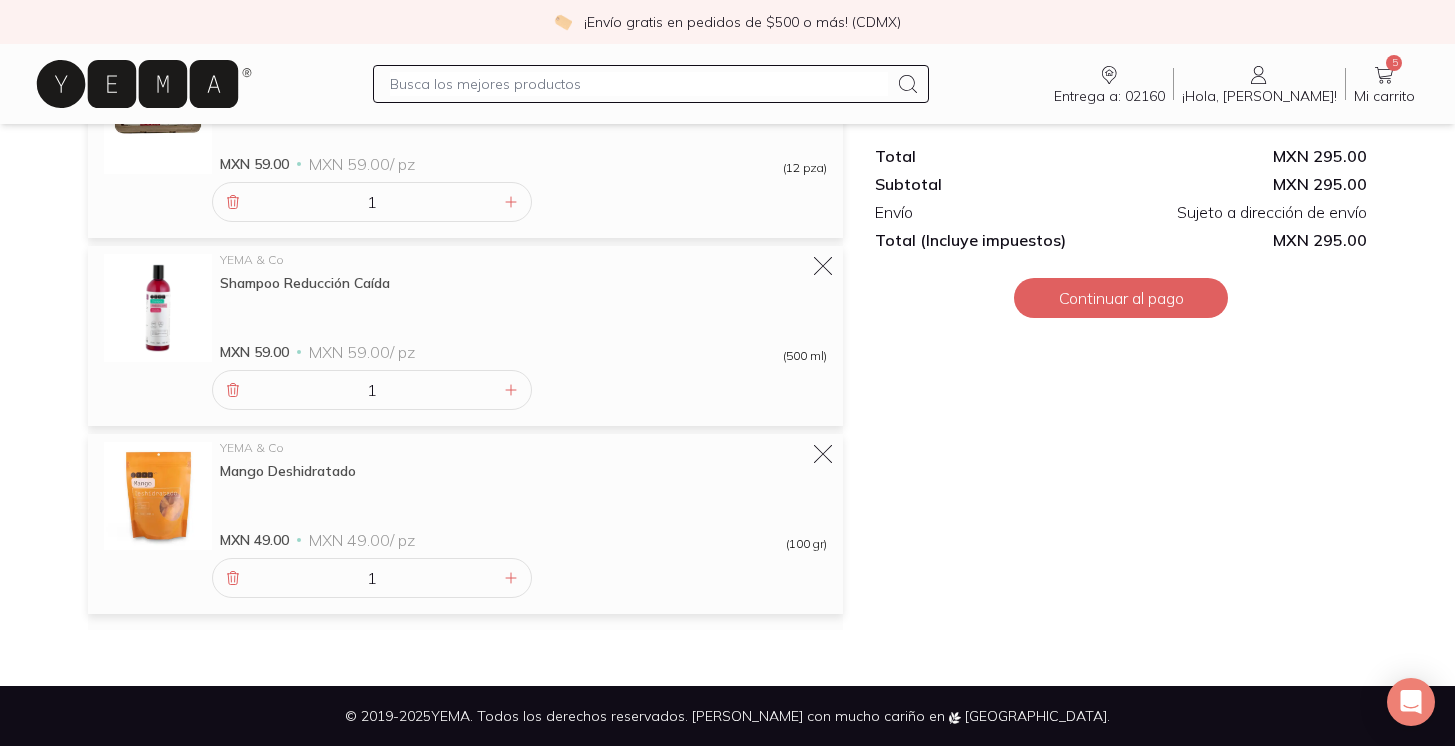 click at bounding box center [639, 84] 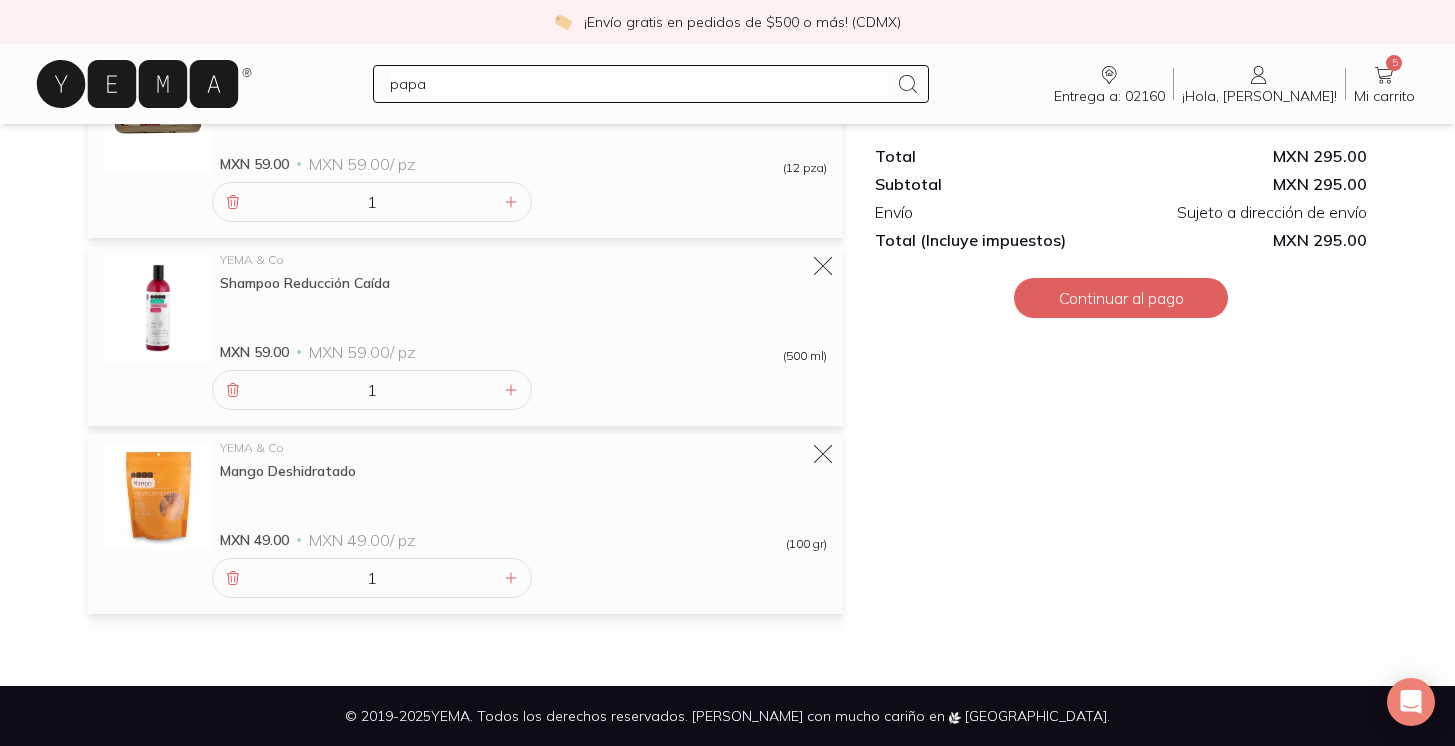 type on "papas" 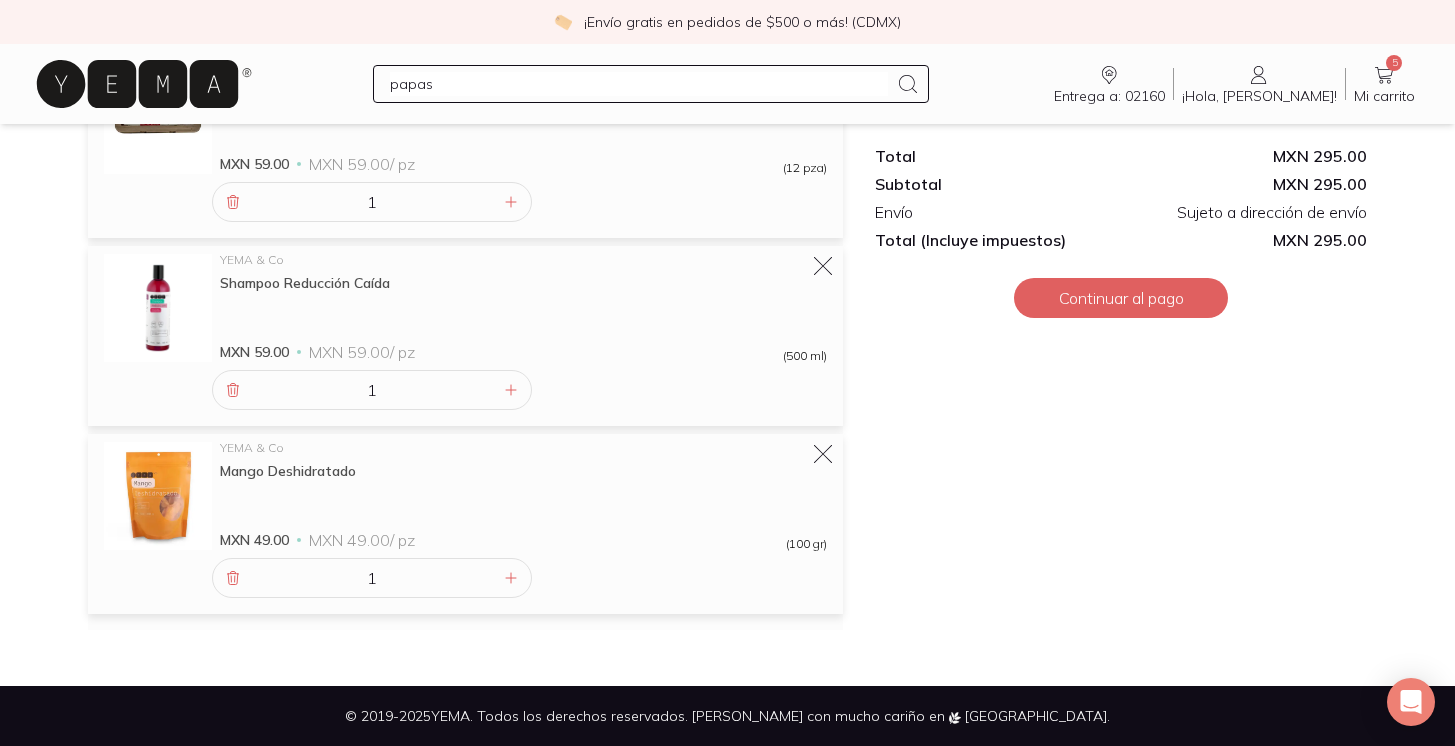 type 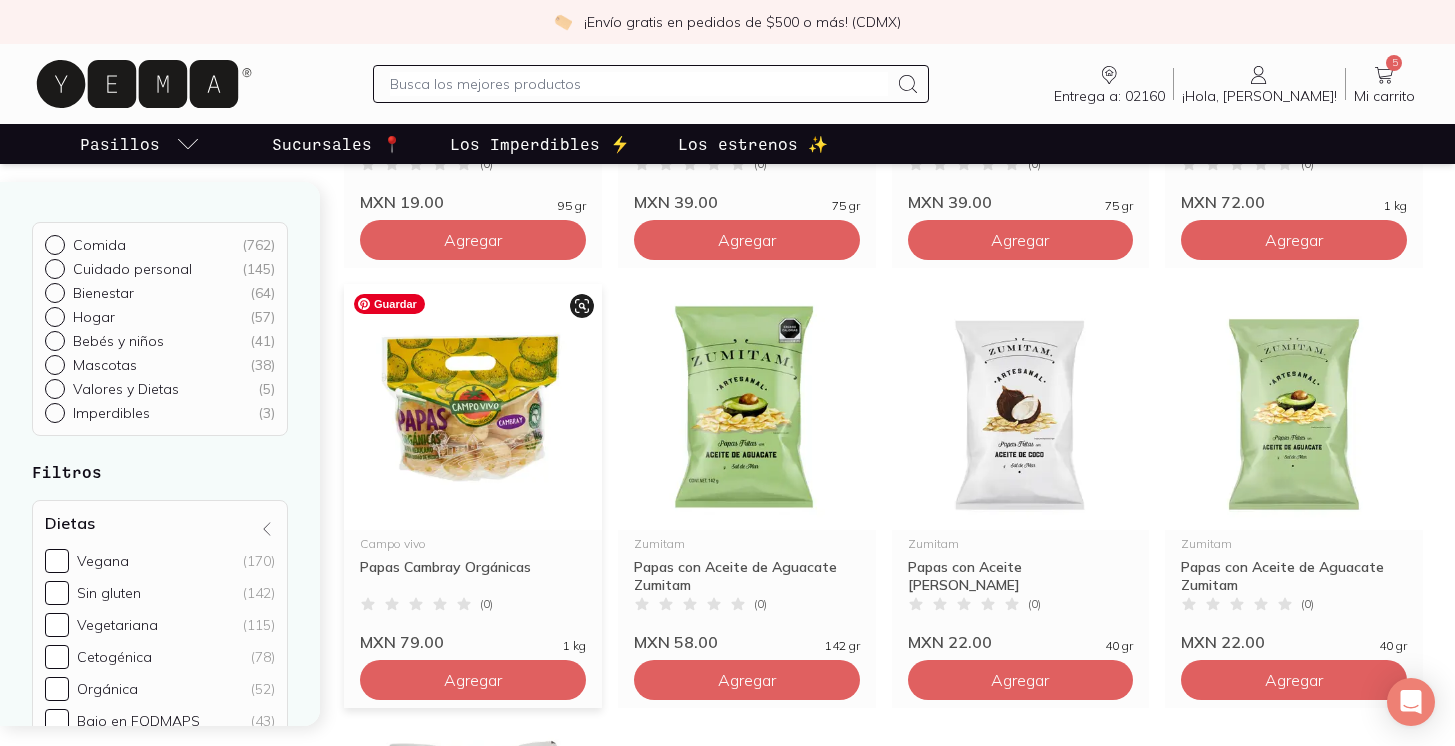 scroll, scrollTop: 592, scrollLeft: 0, axis: vertical 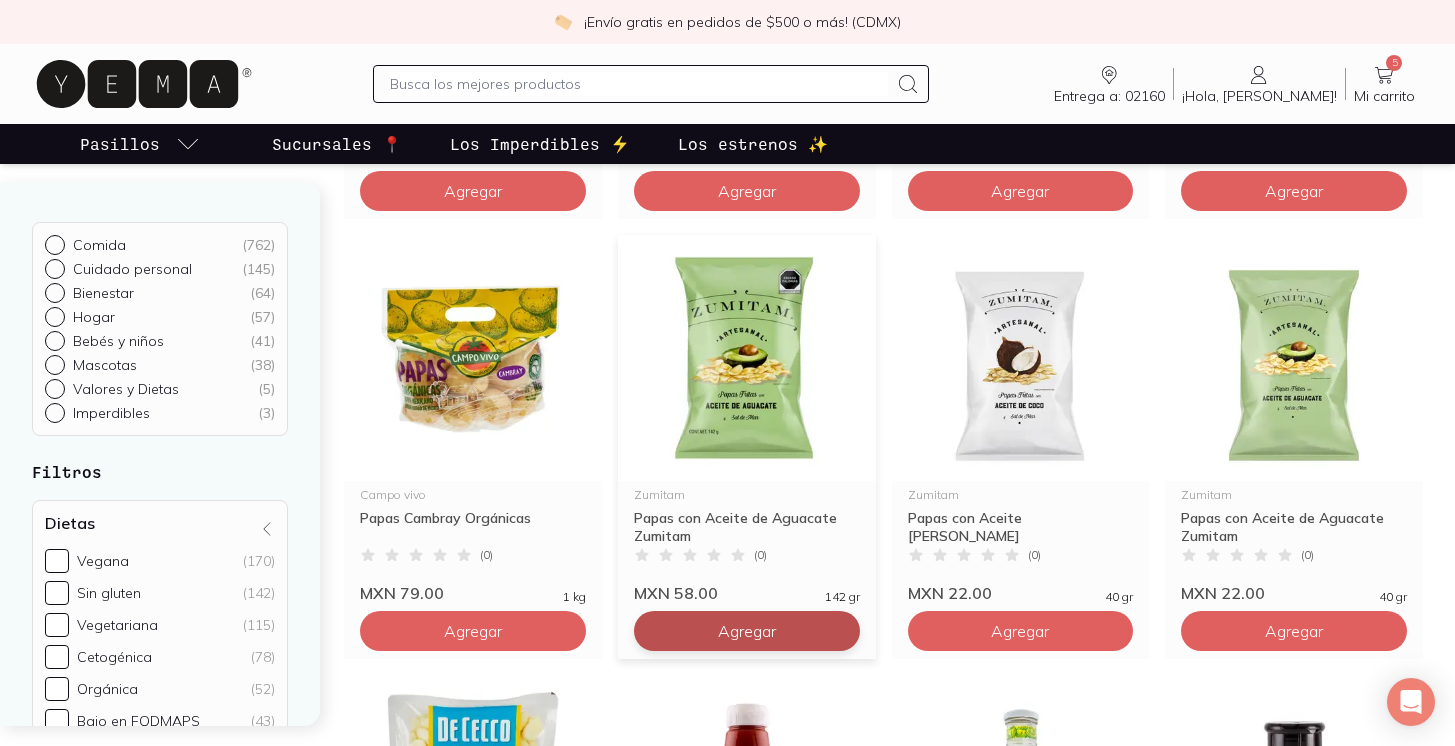 click on "Agregar" at bounding box center [473, 191] 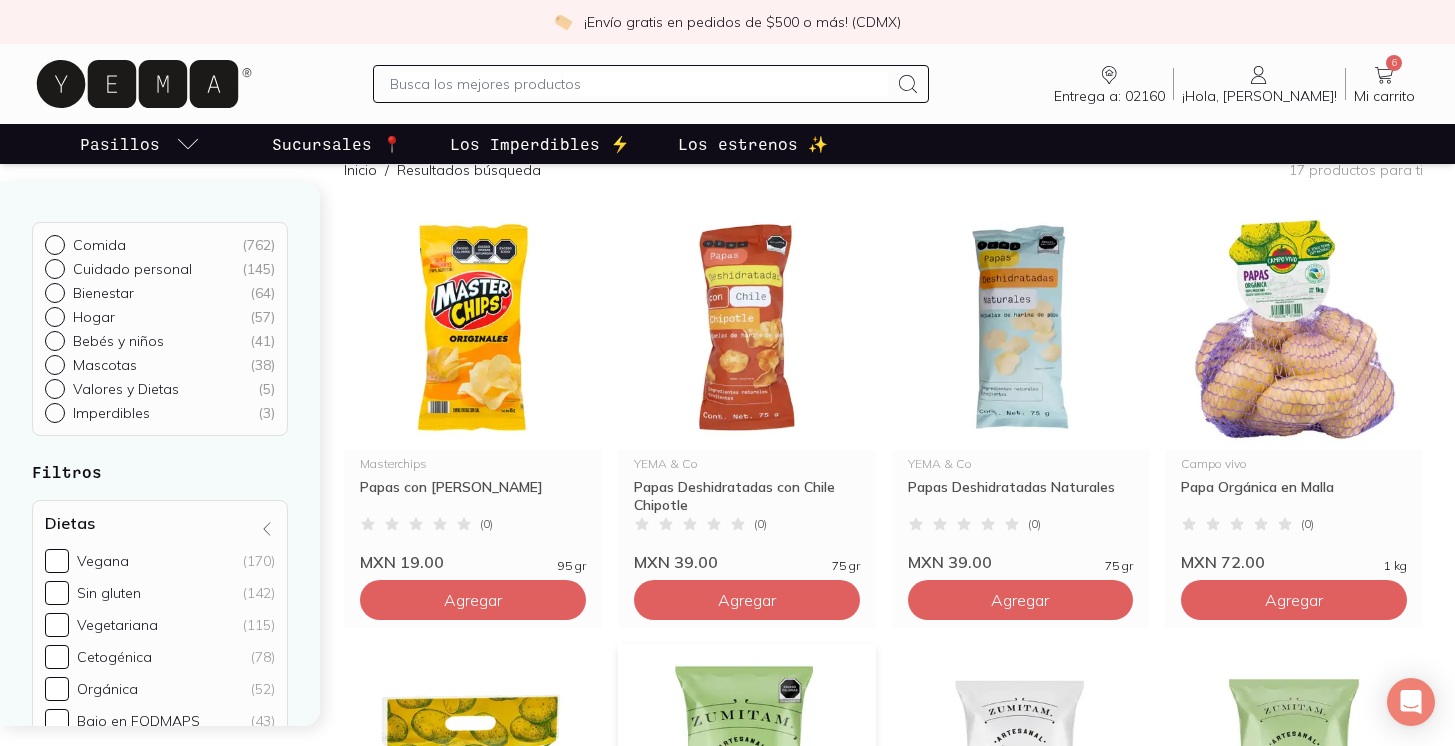 scroll, scrollTop: 0, scrollLeft: 0, axis: both 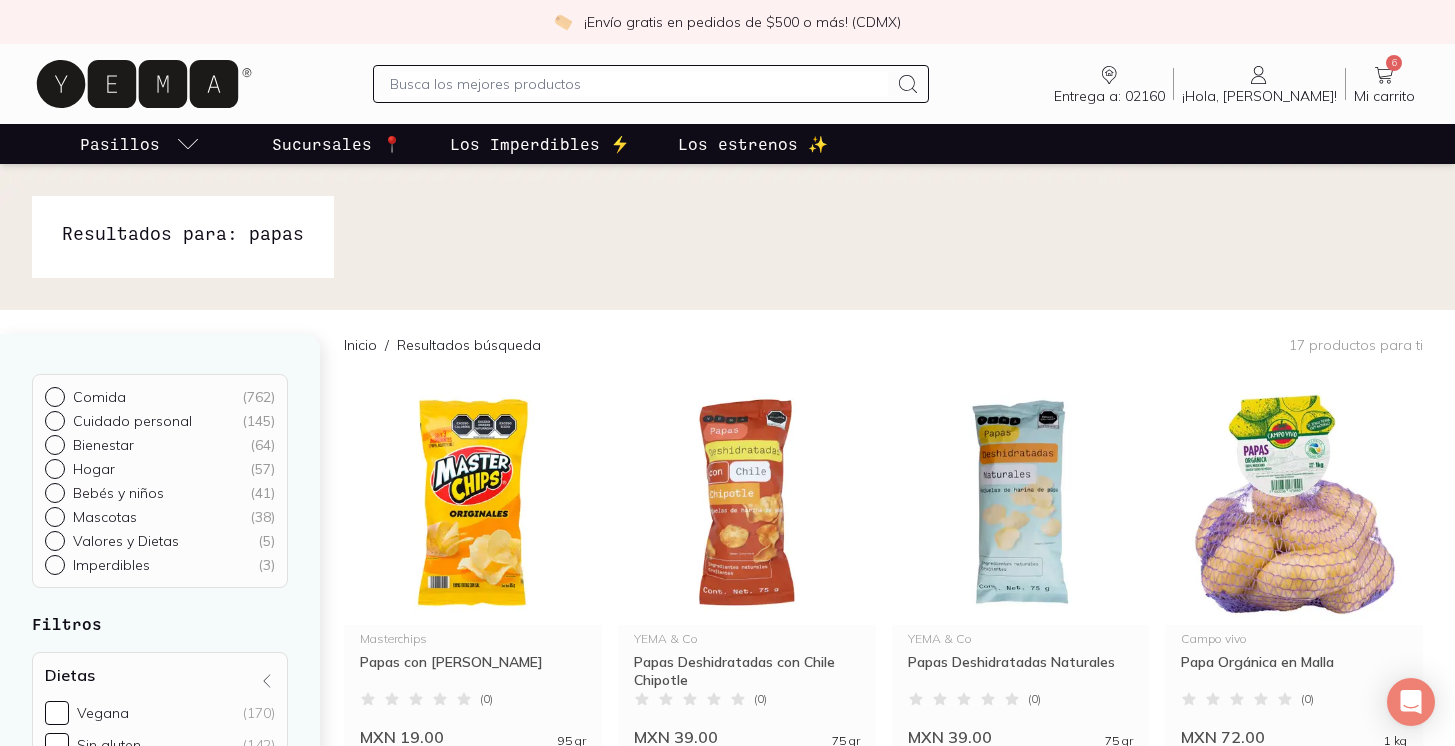 click 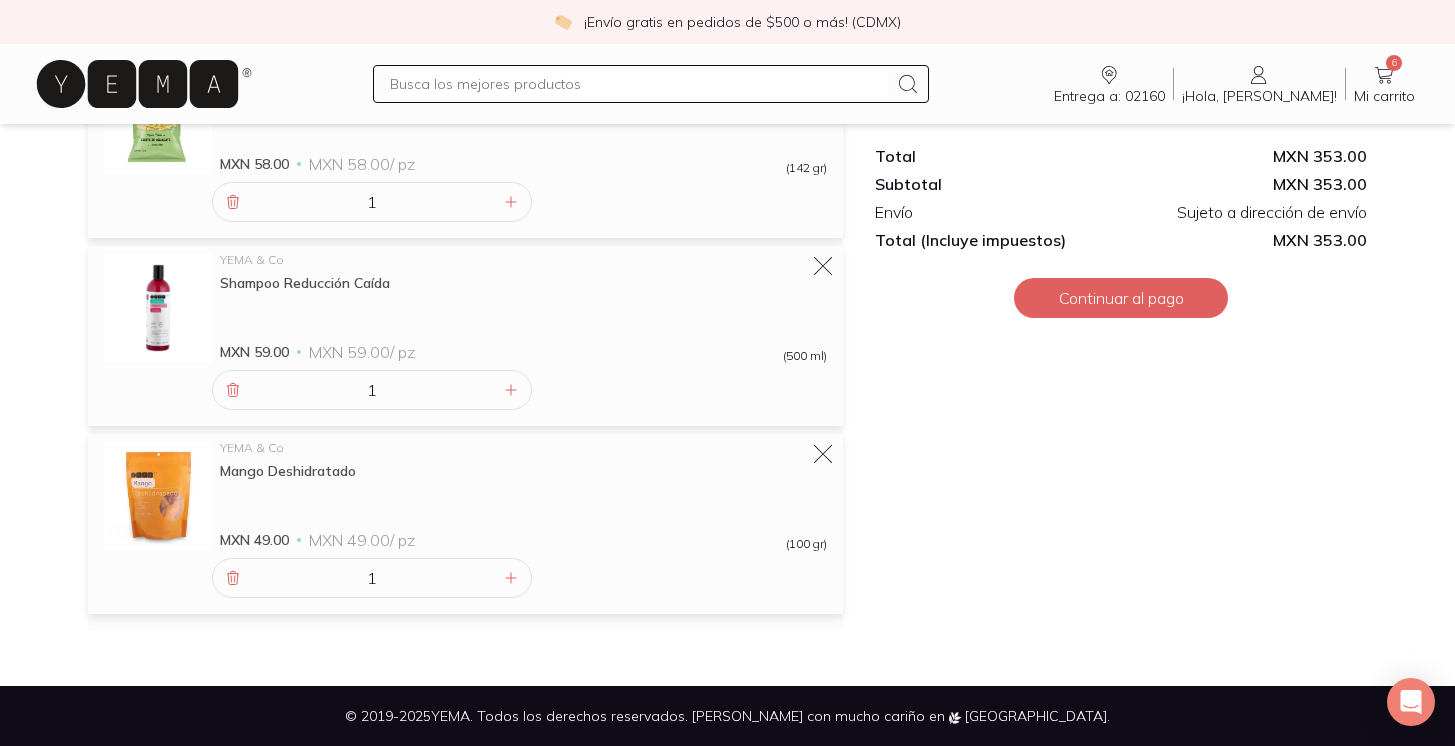 scroll, scrollTop: 0, scrollLeft: 0, axis: both 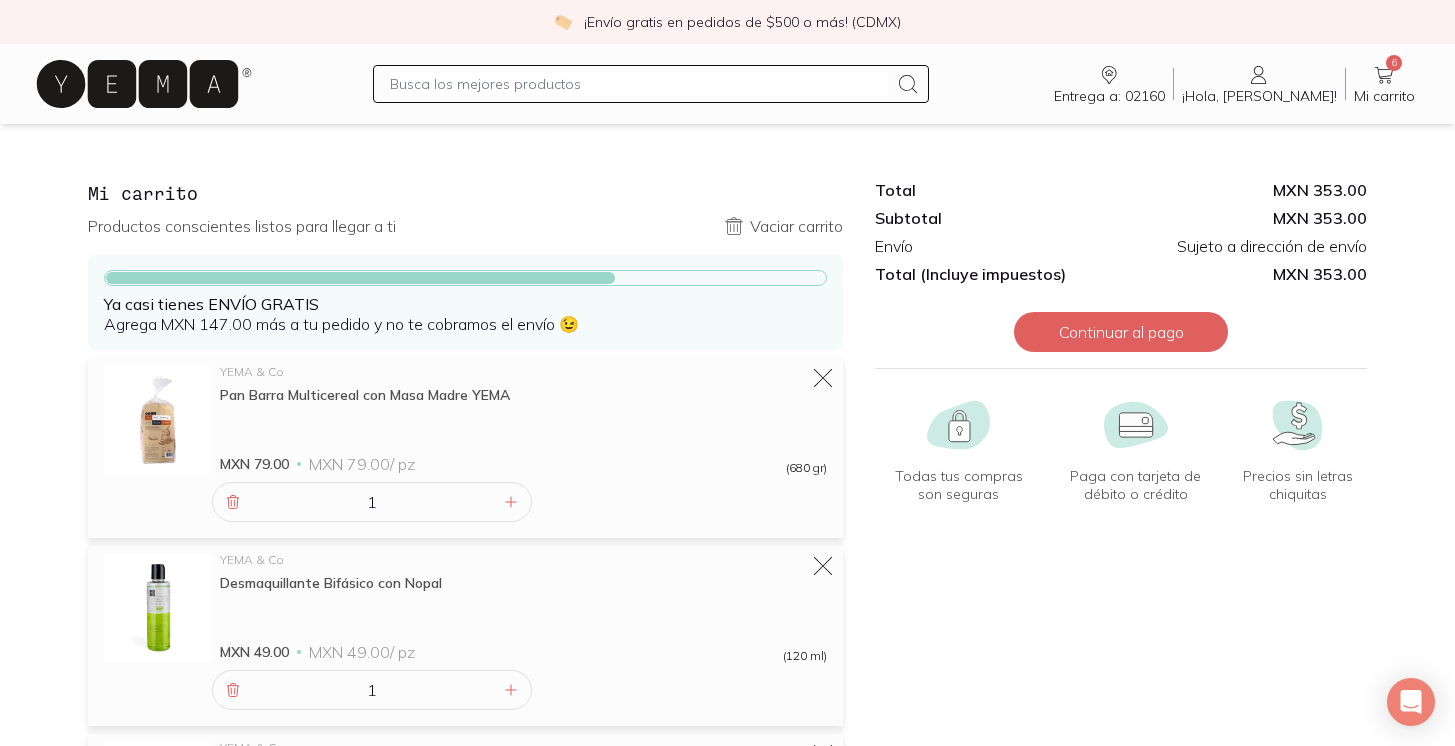 click at bounding box center [639, 84] 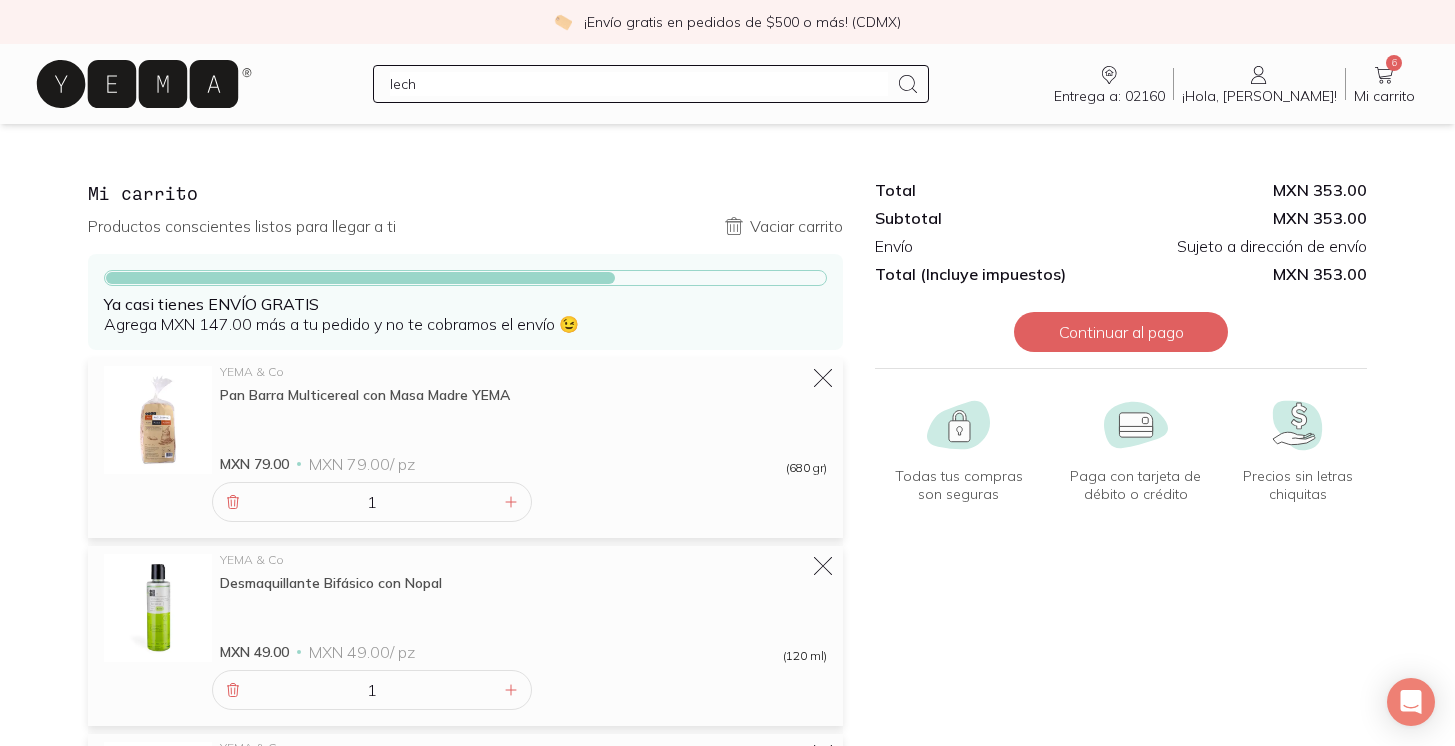 type on "leche" 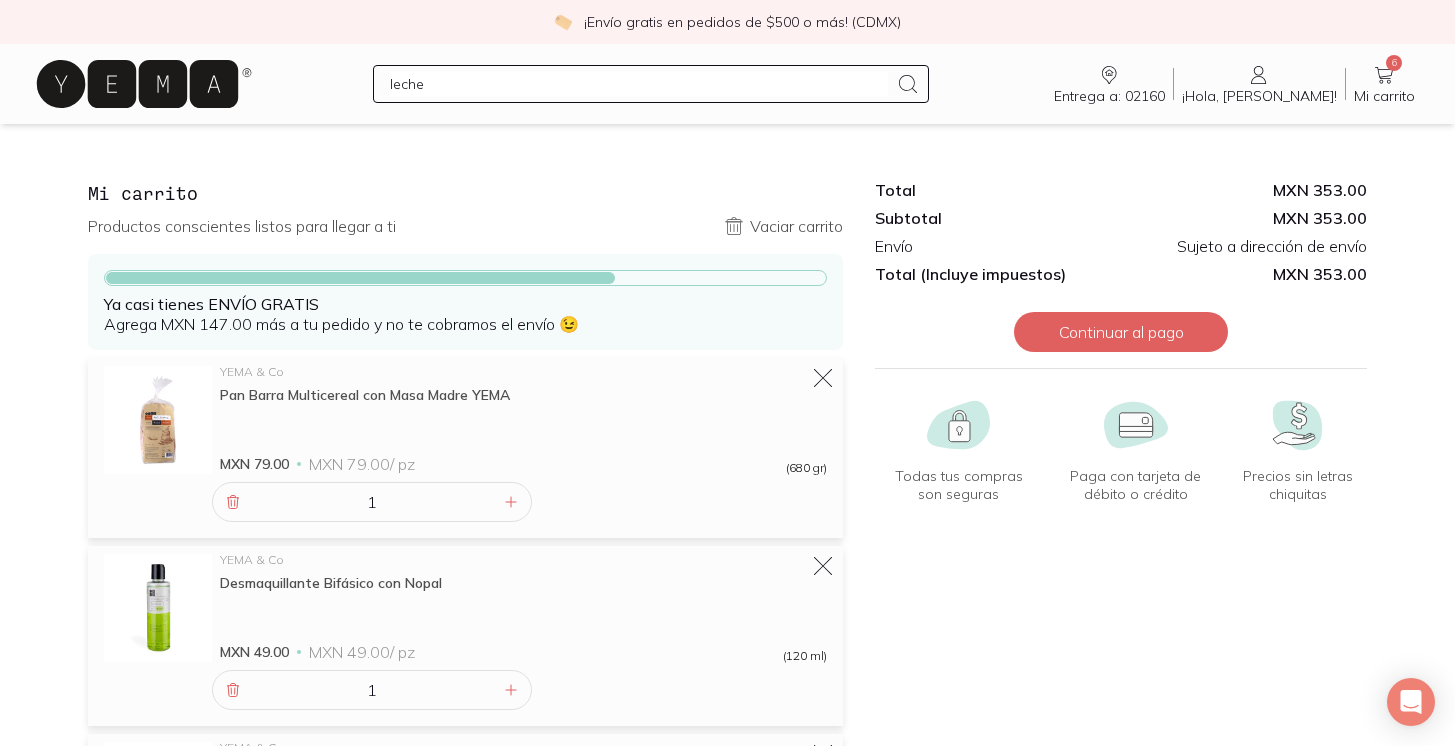 type 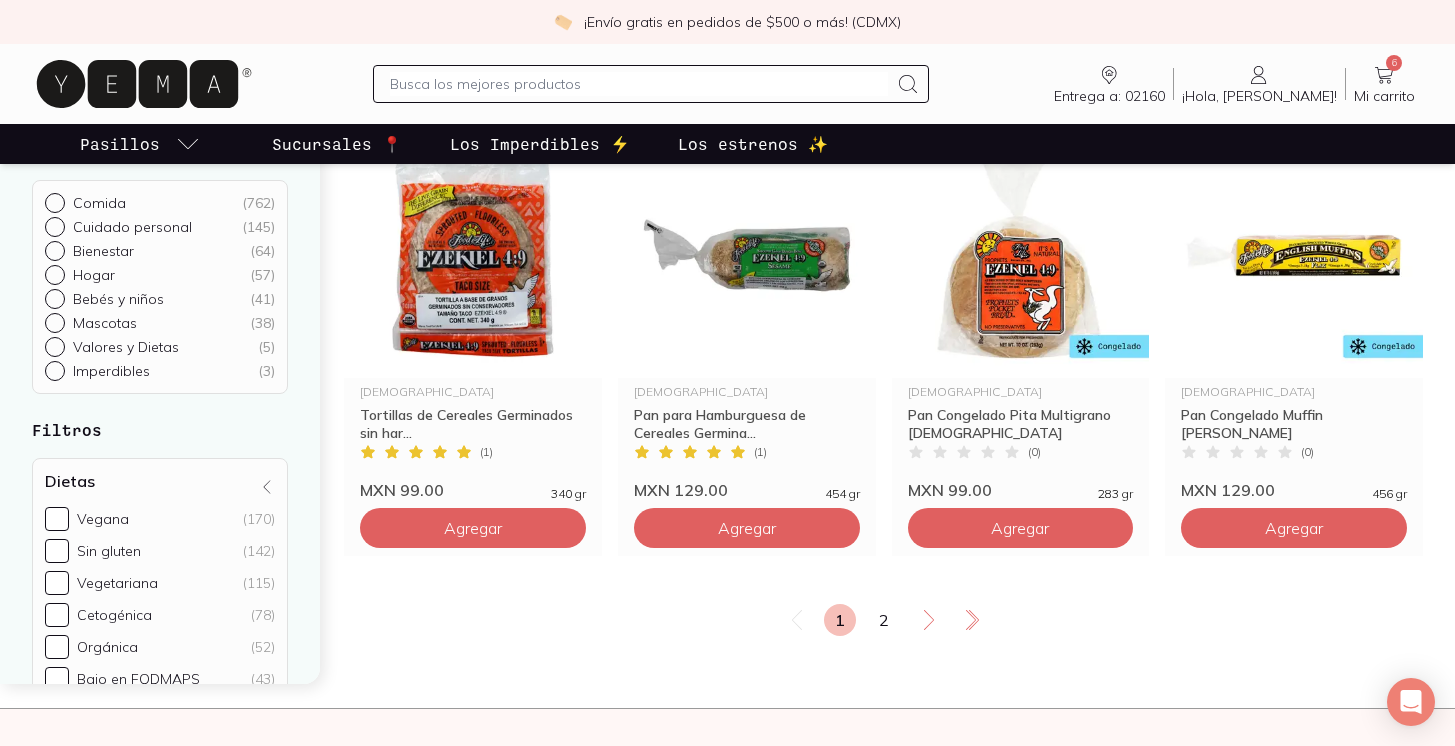 scroll, scrollTop: 3359, scrollLeft: 0, axis: vertical 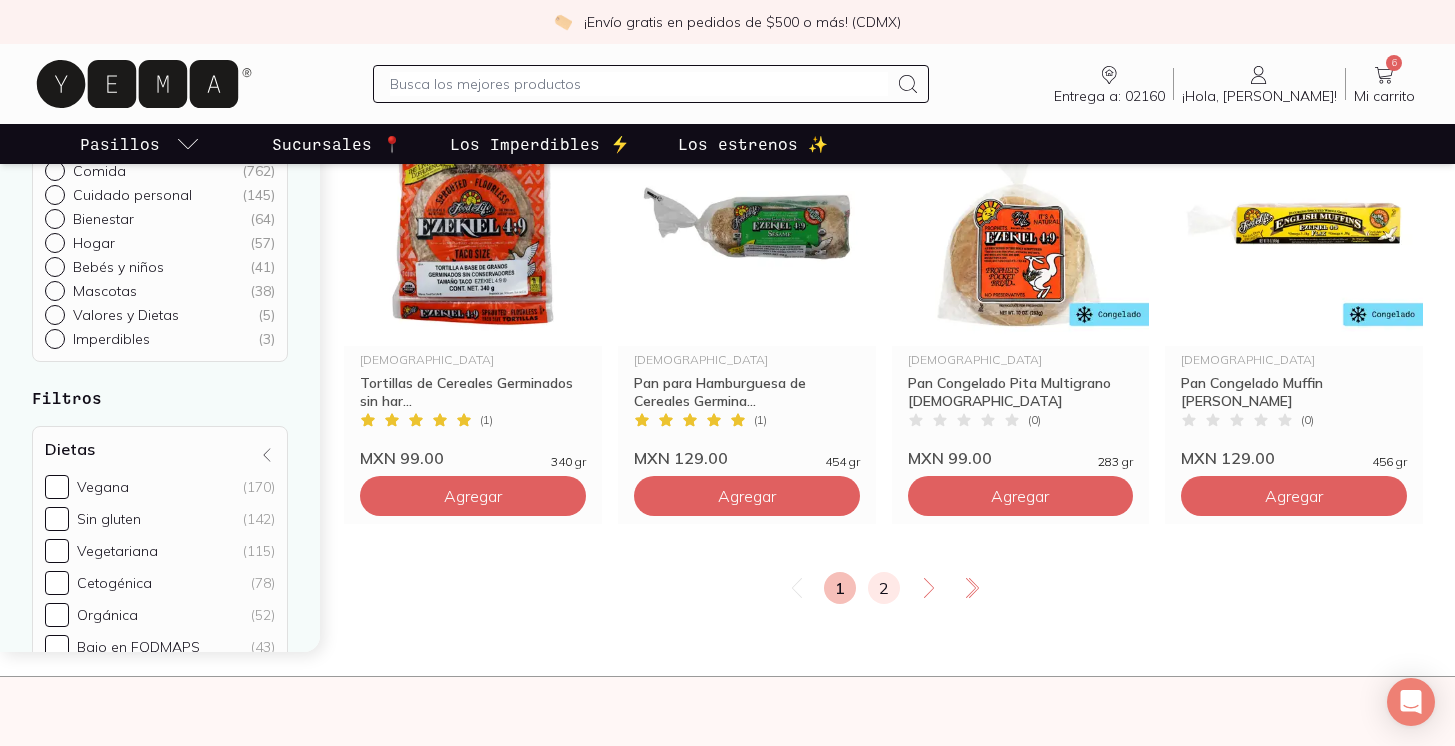 click on "2" at bounding box center (884, 588) 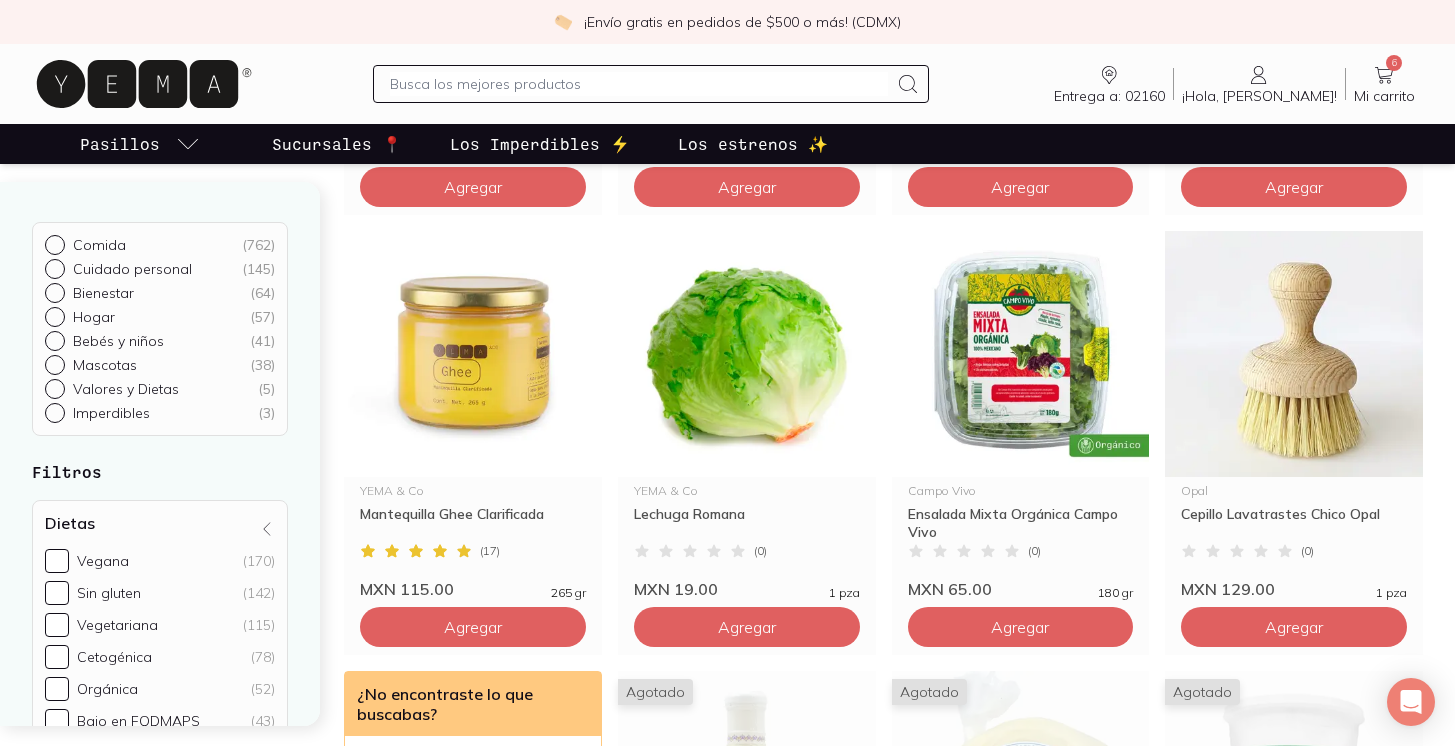 scroll, scrollTop: 533, scrollLeft: 0, axis: vertical 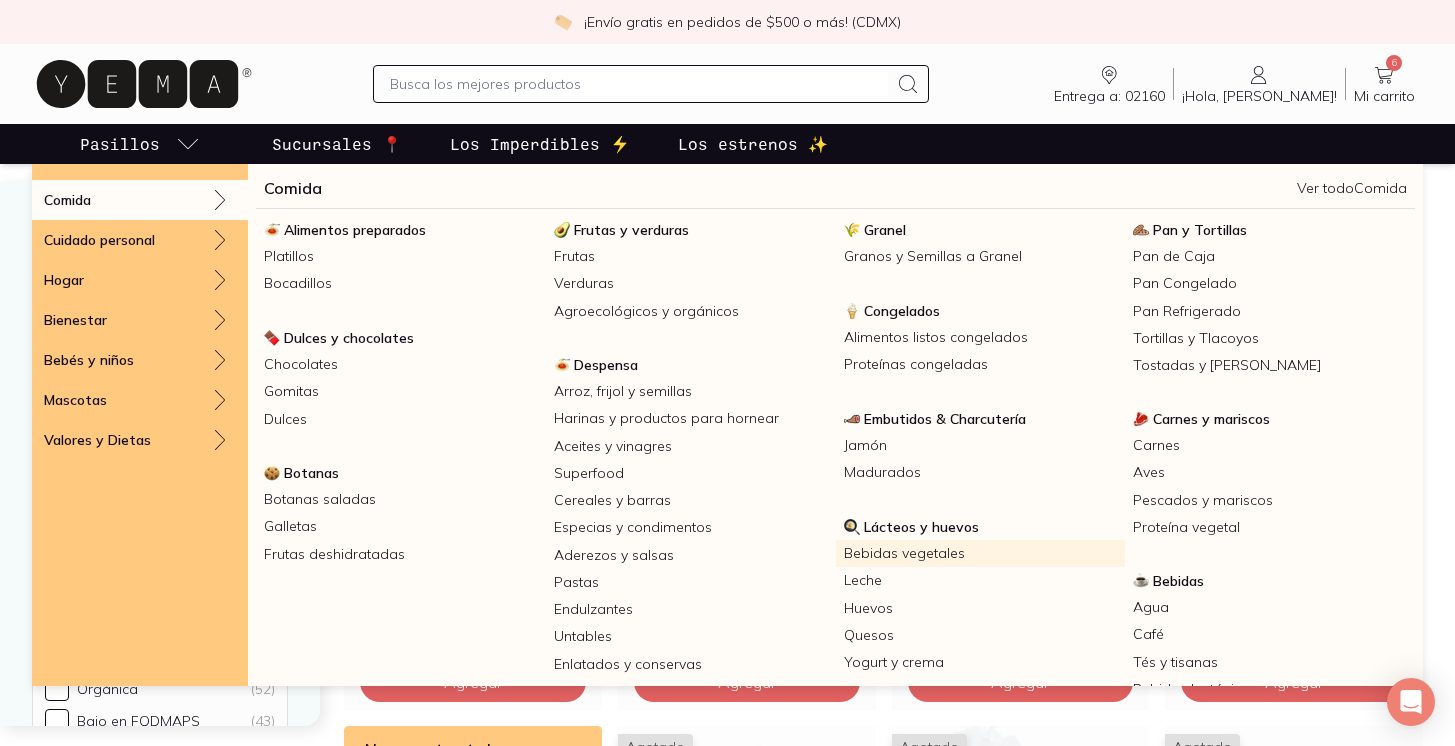 click on "Bebidas vegetales" at bounding box center (981, 553) 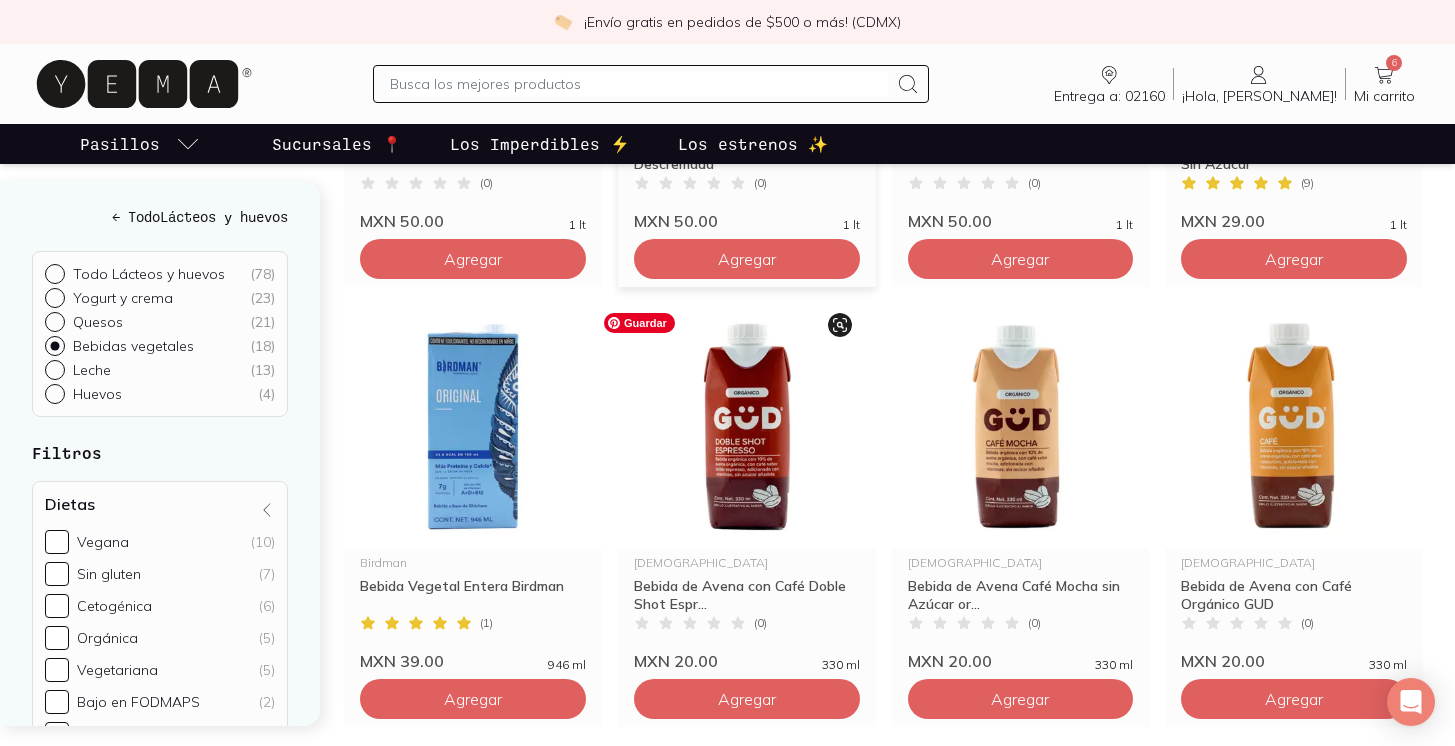 scroll, scrollTop: 596, scrollLeft: 0, axis: vertical 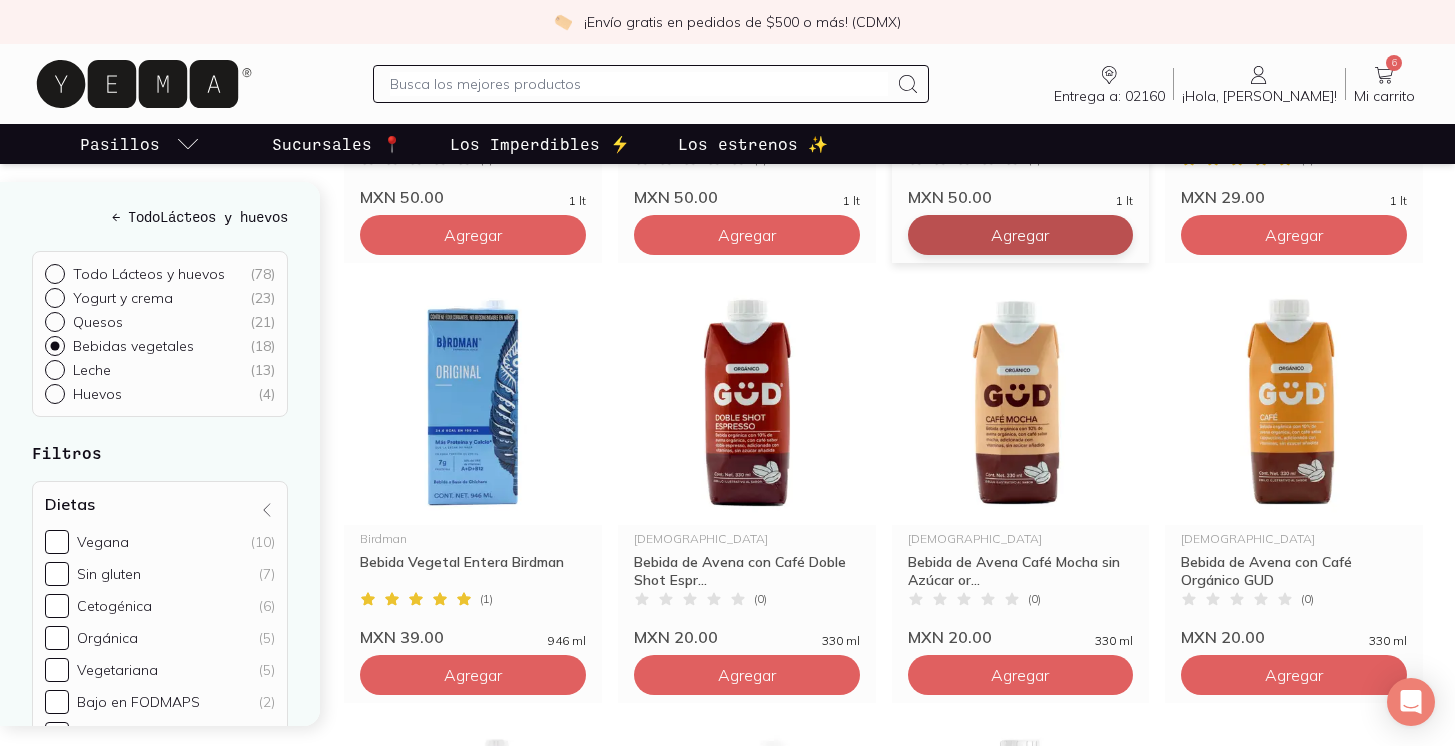 click on "Agregar" at bounding box center (473, 235) 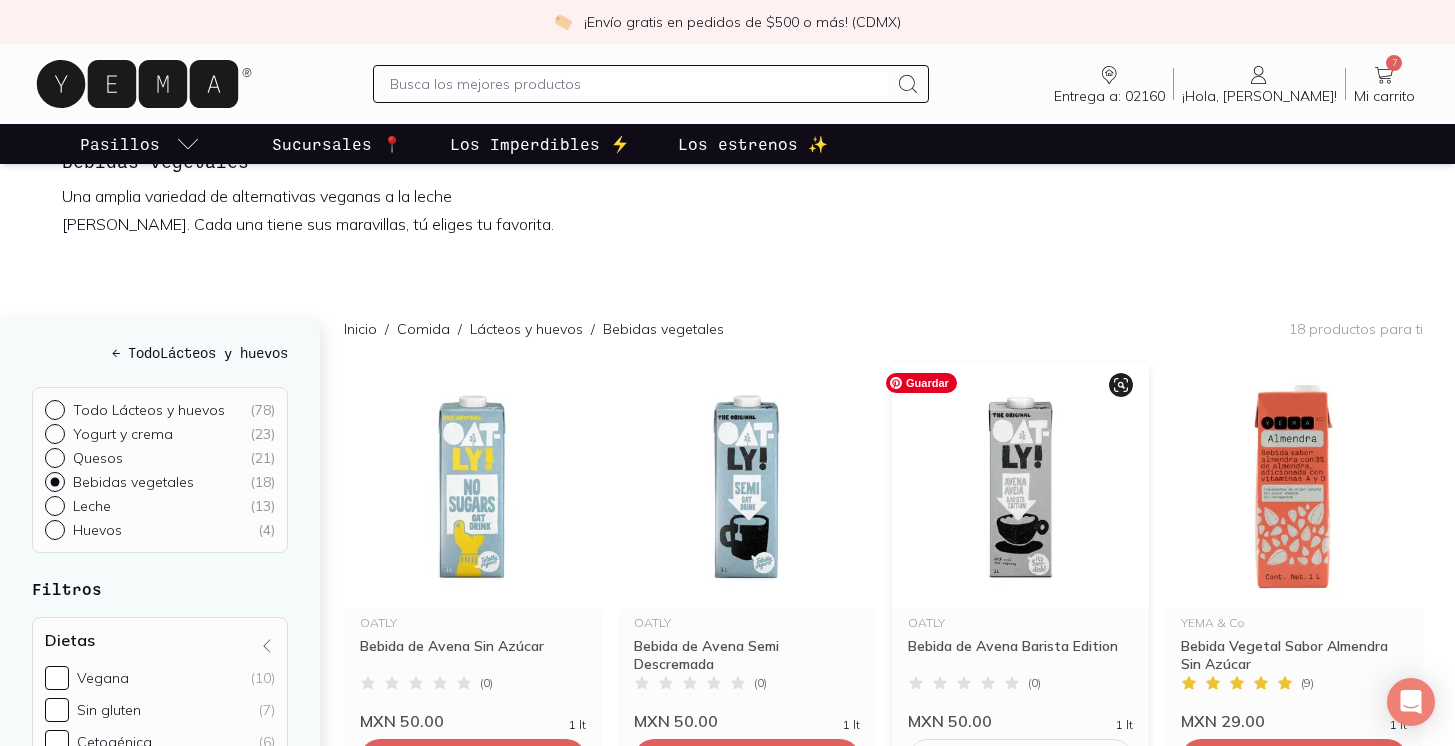 scroll, scrollTop: 0, scrollLeft: 0, axis: both 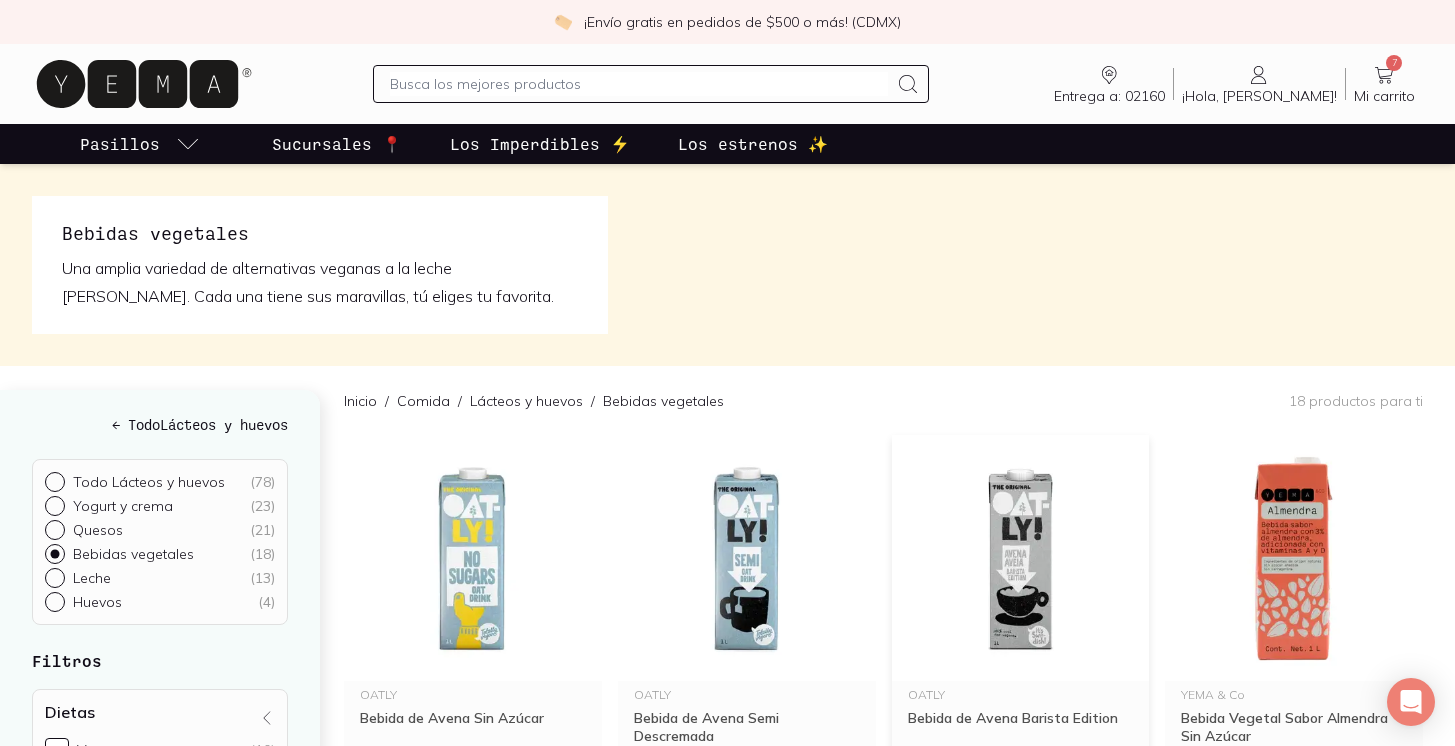 click on "Mi carrito" at bounding box center (1384, 96) 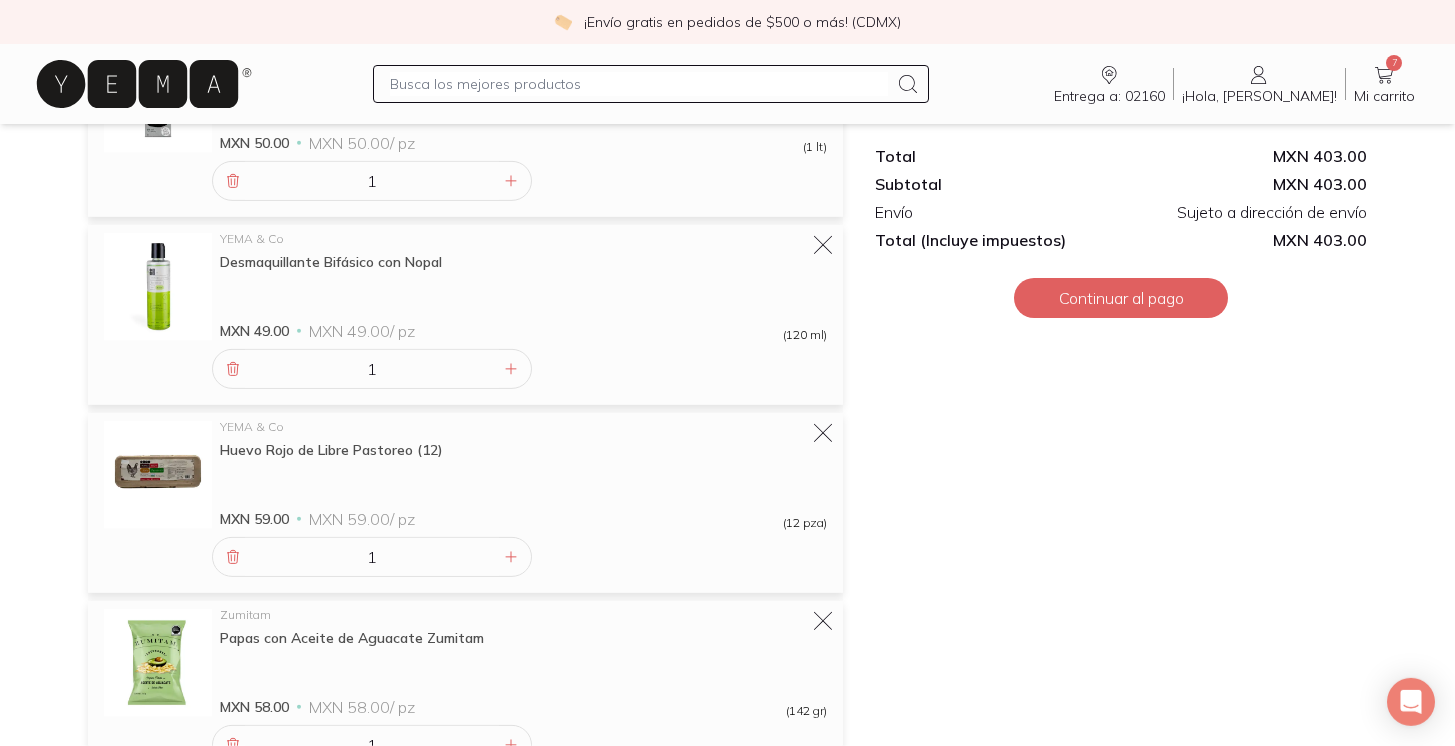 scroll, scrollTop: 0, scrollLeft: 0, axis: both 